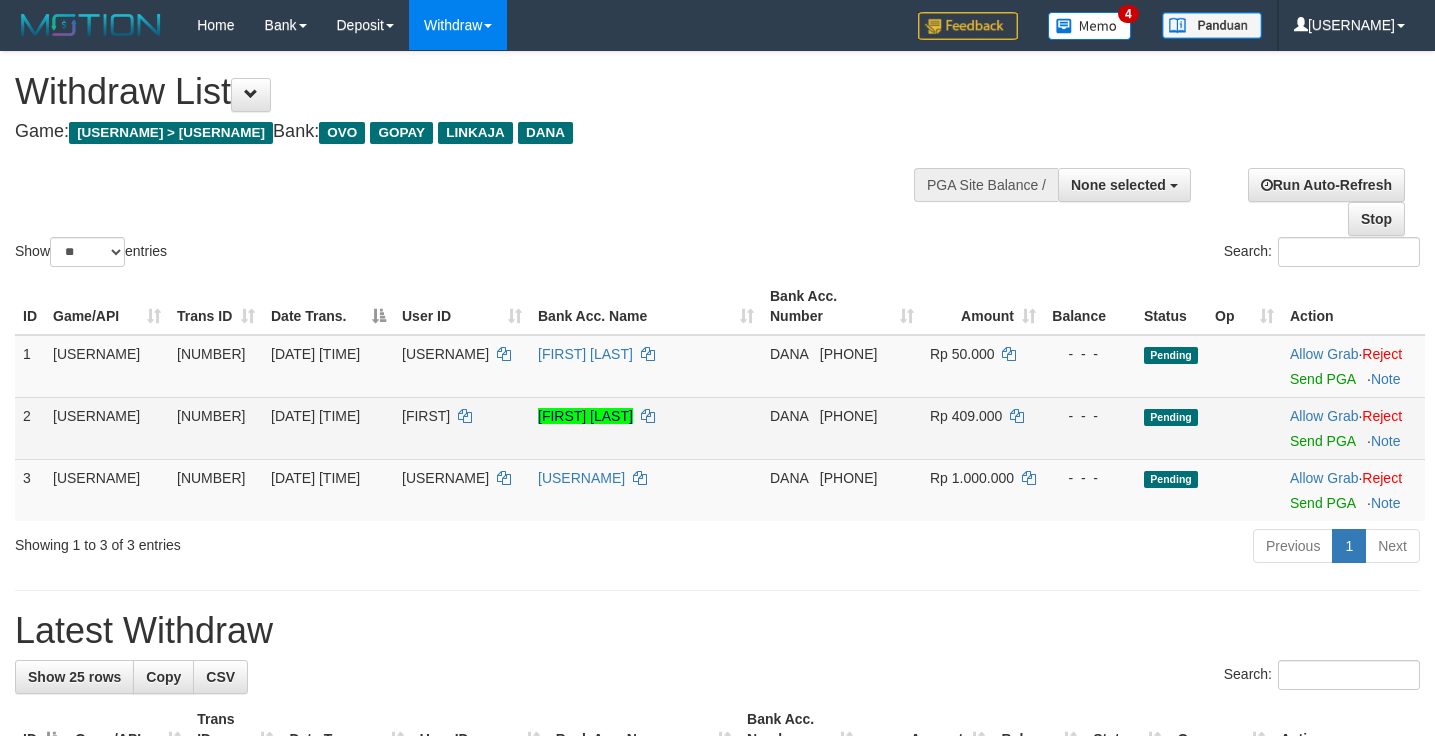 scroll, scrollTop: 167, scrollLeft: 0, axis: vertical 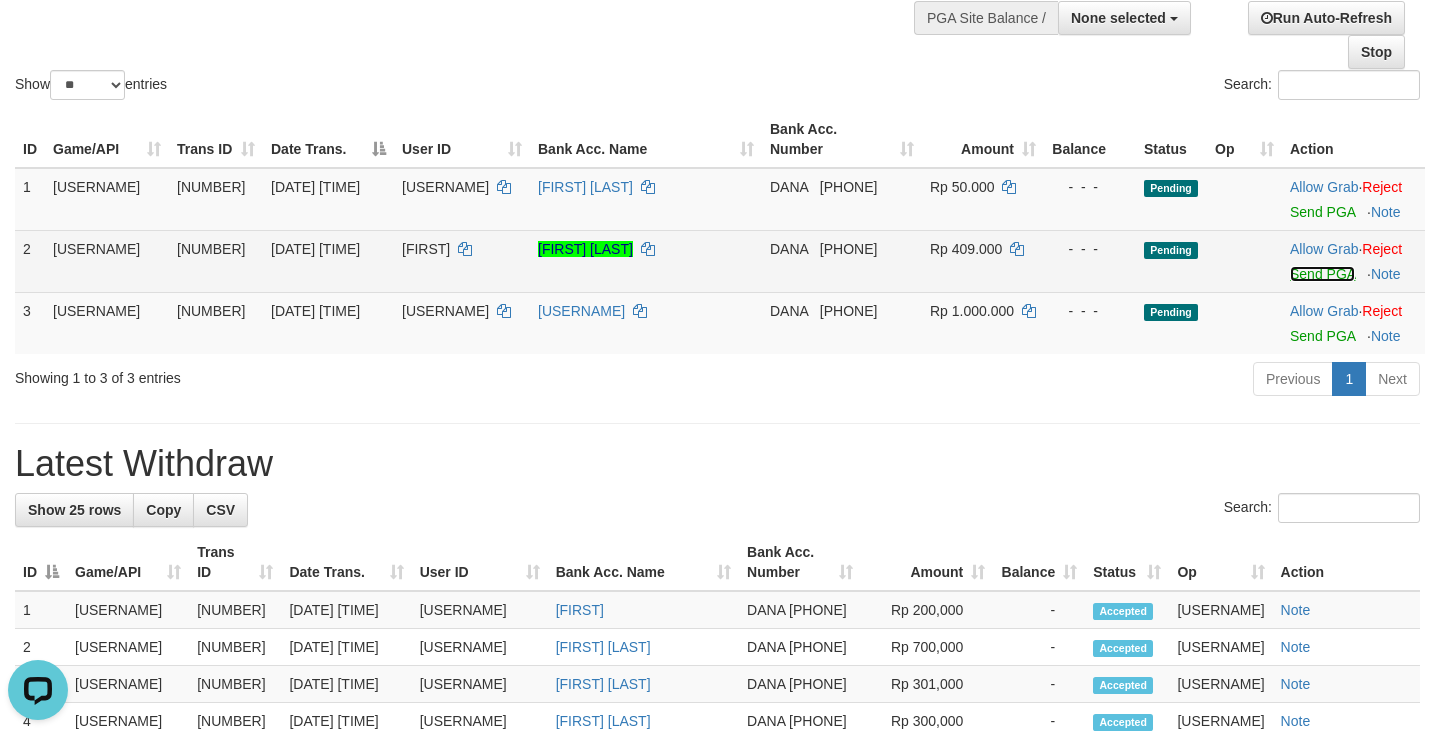 click on "Send PGA" at bounding box center [1322, 274] 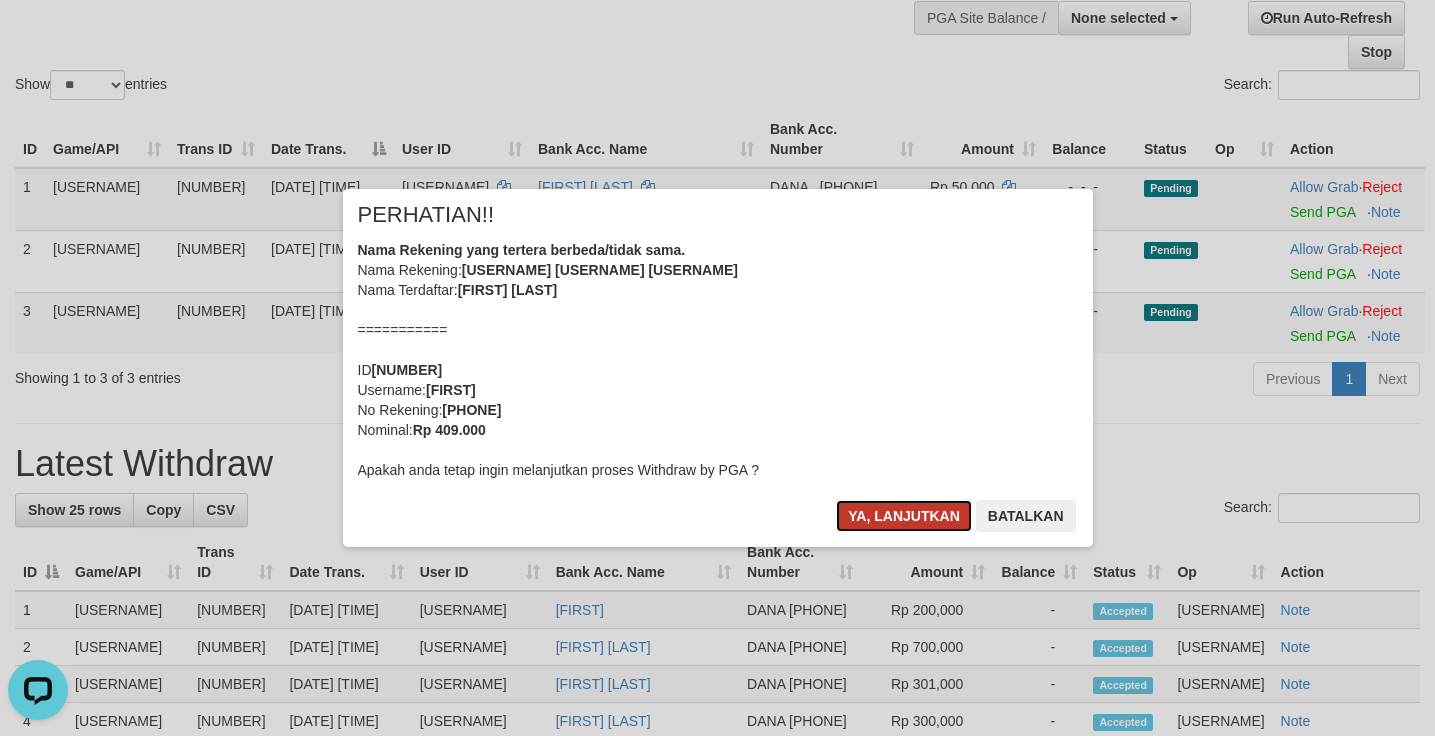 click on "Ya, lanjutkan" at bounding box center [904, 516] 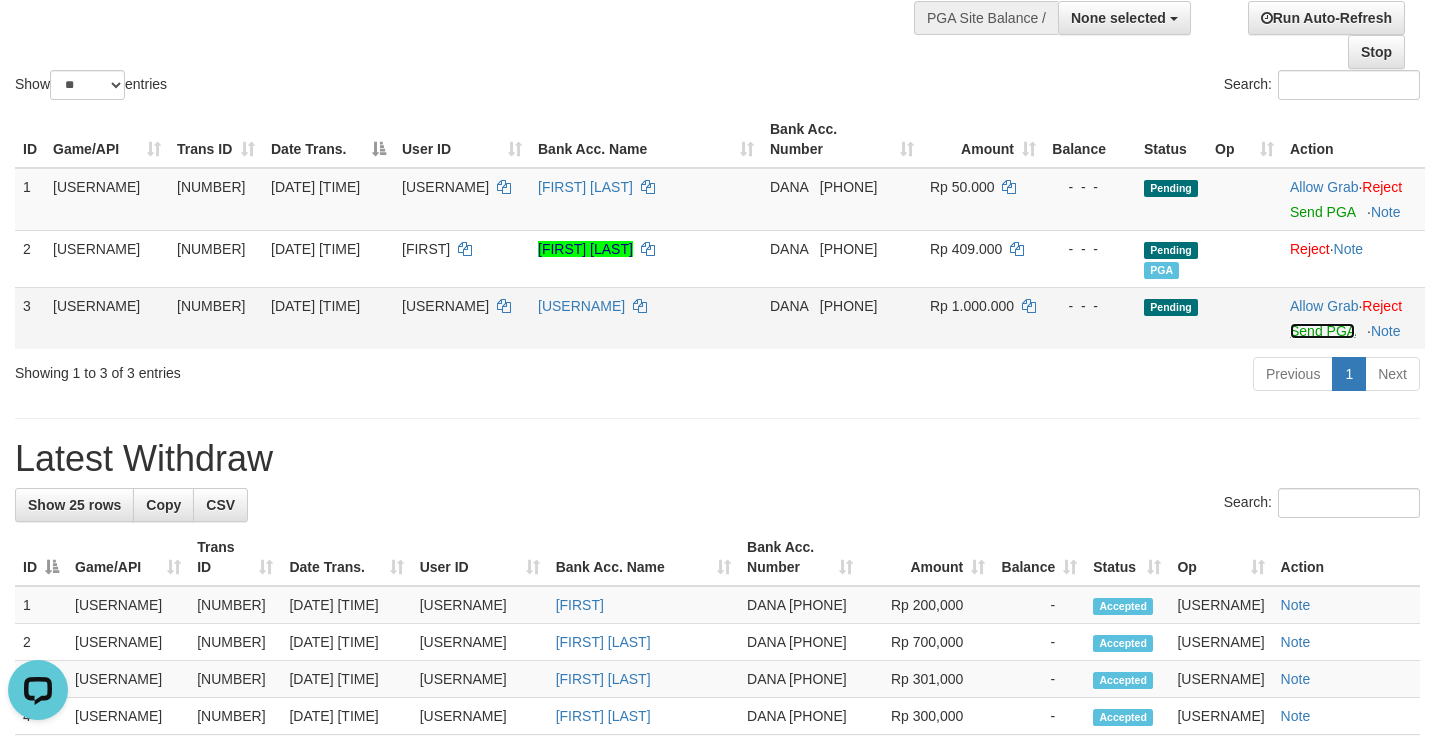 click on "Send PGA" at bounding box center (1322, 212) 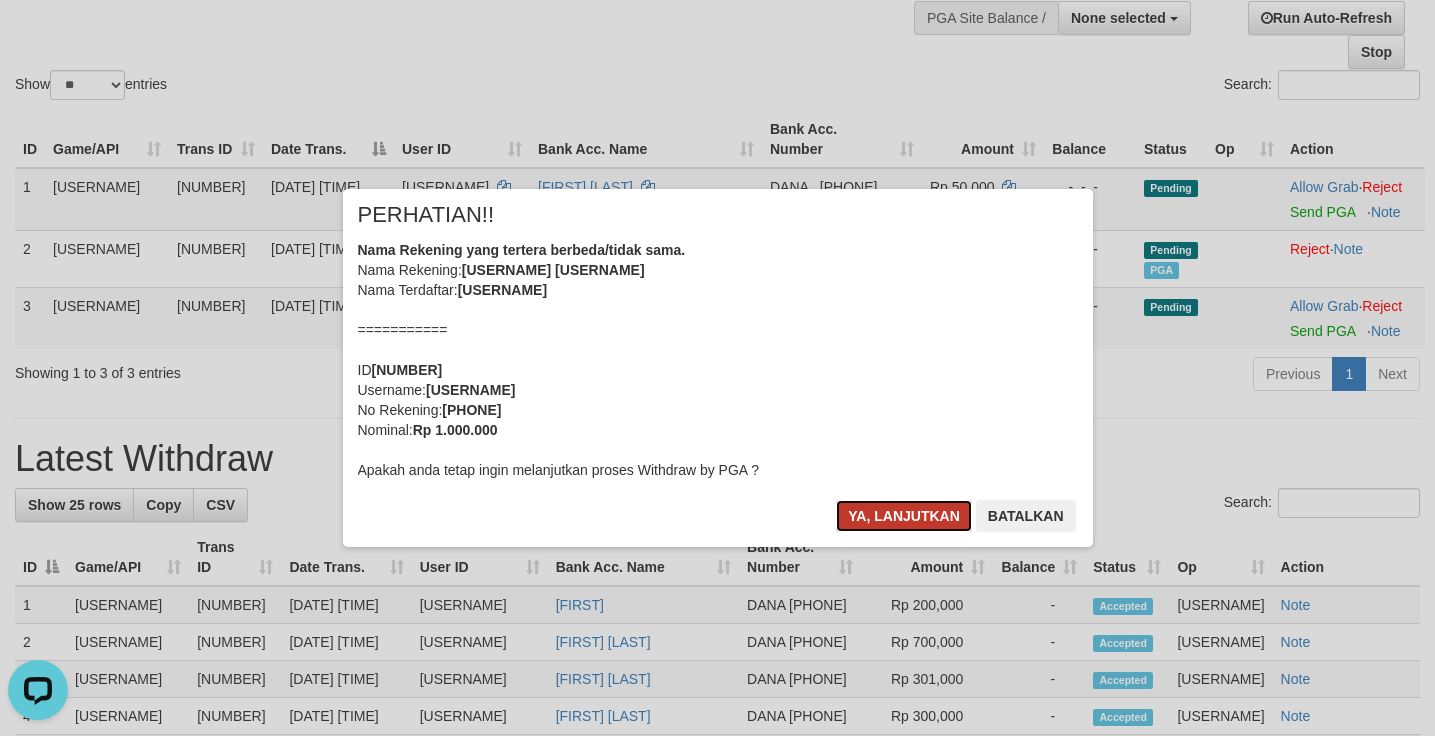 click on "Ya, lanjutkan" at bounding box center (904, 516) 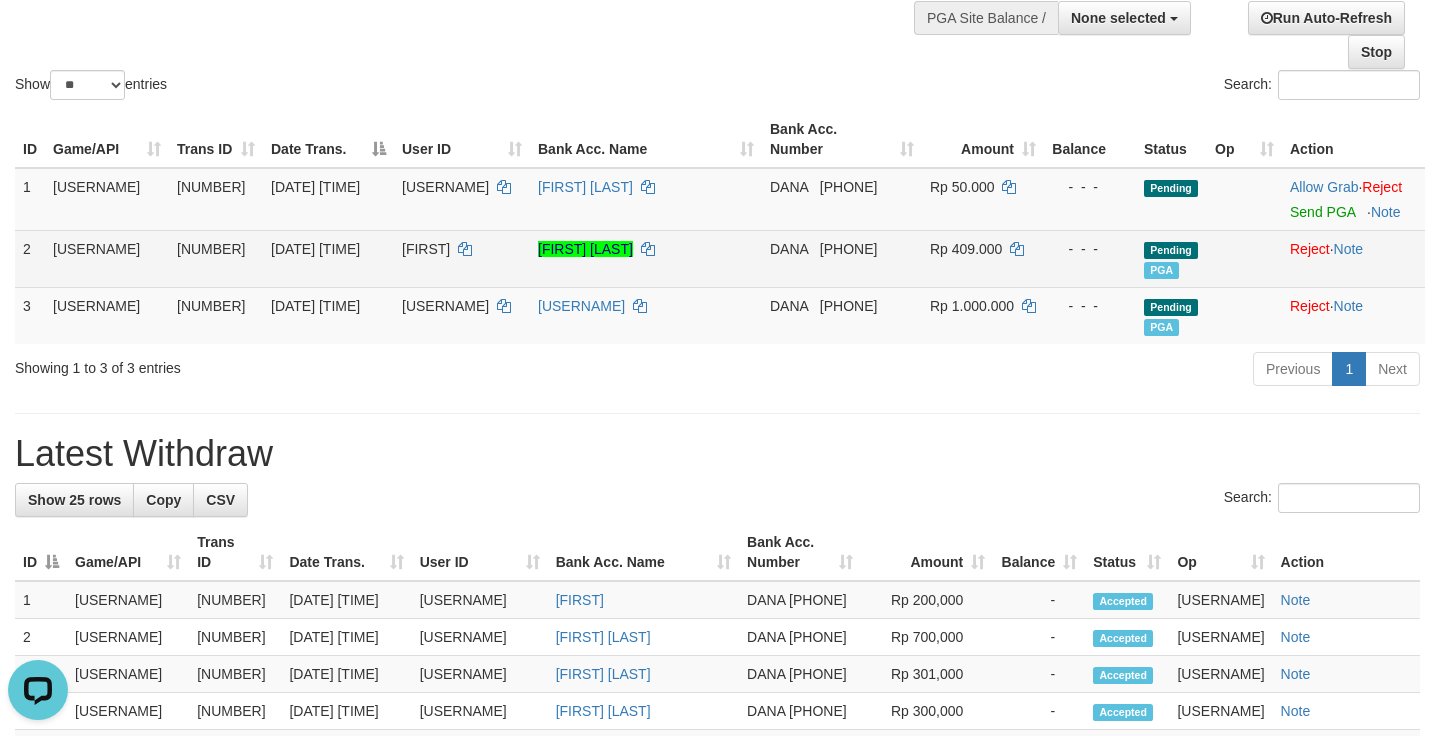 click on "ERIX" at bounding box center (426, 249) 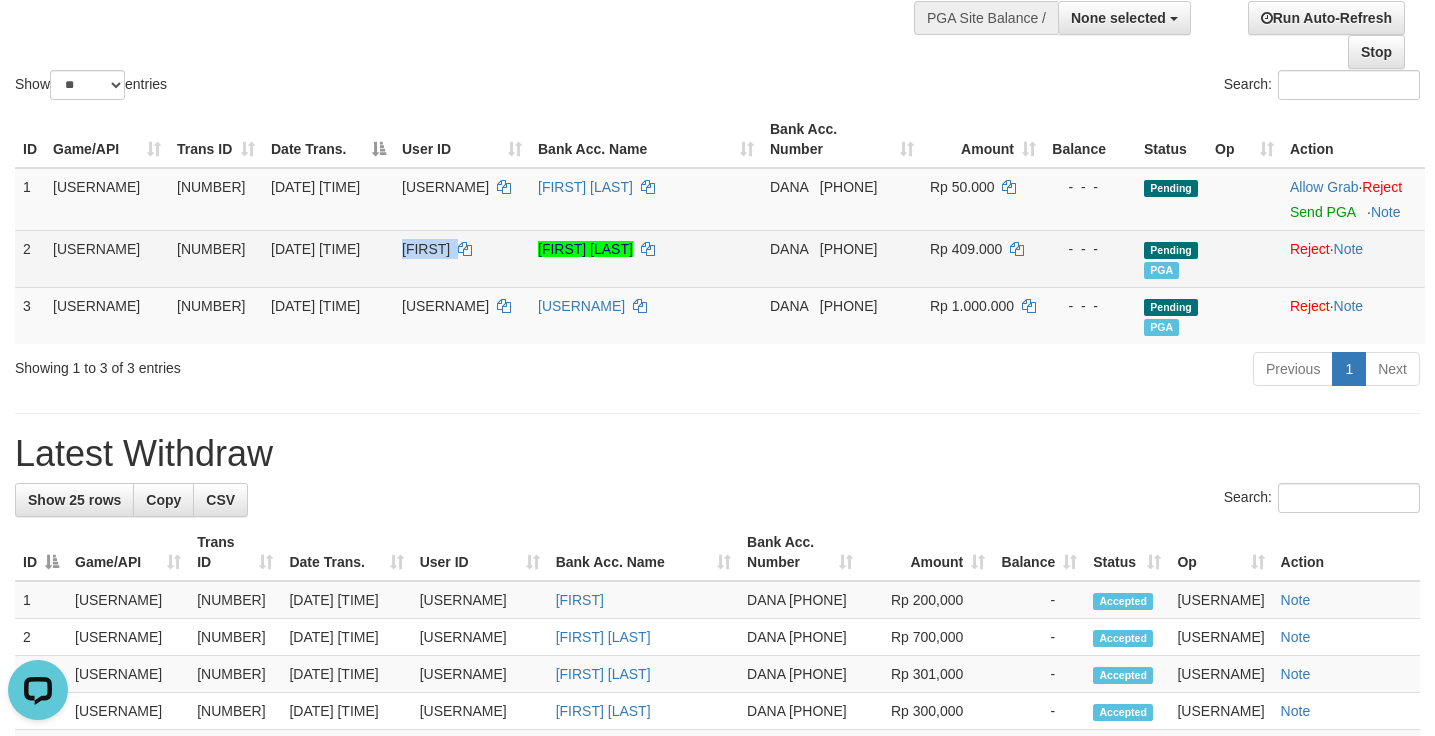 click on "ERIX" at bounding box center (426, 249) 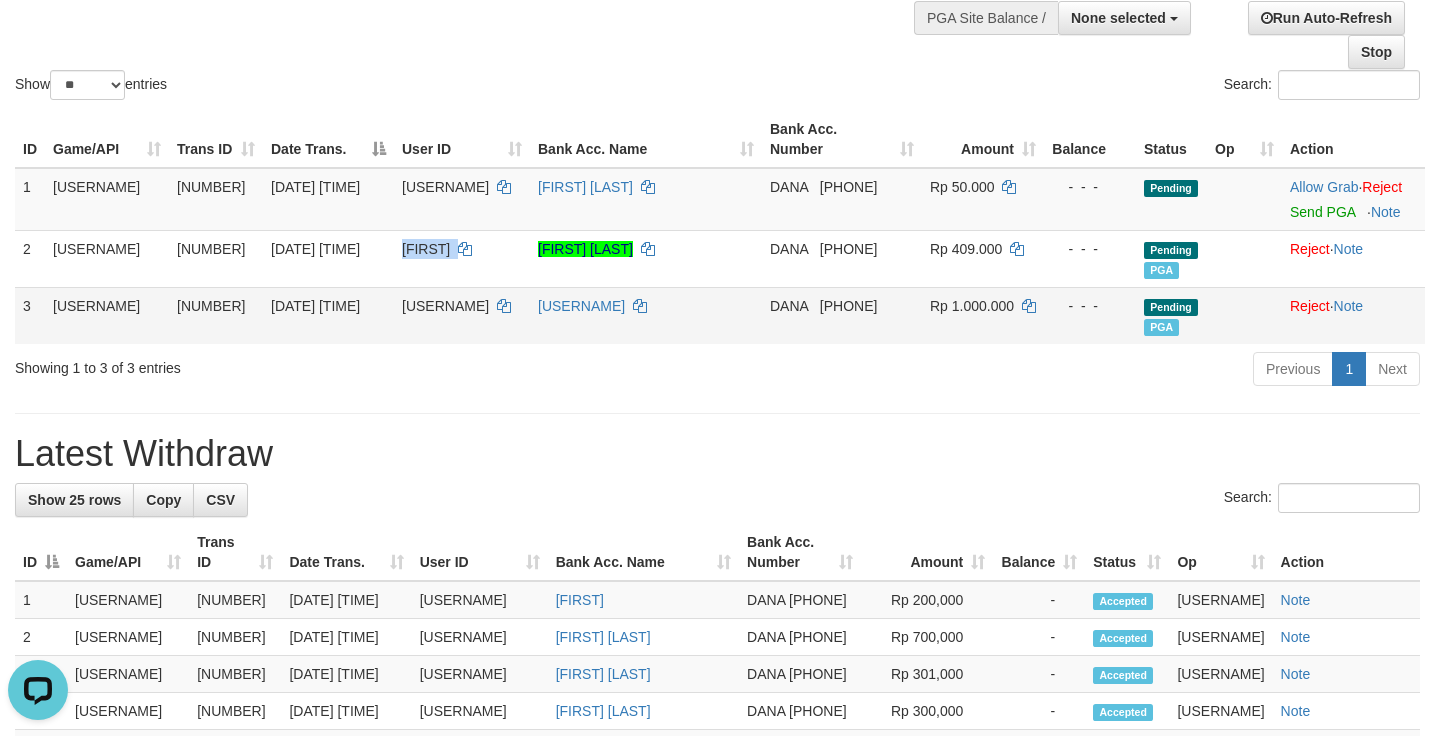 copy on "ERIX" 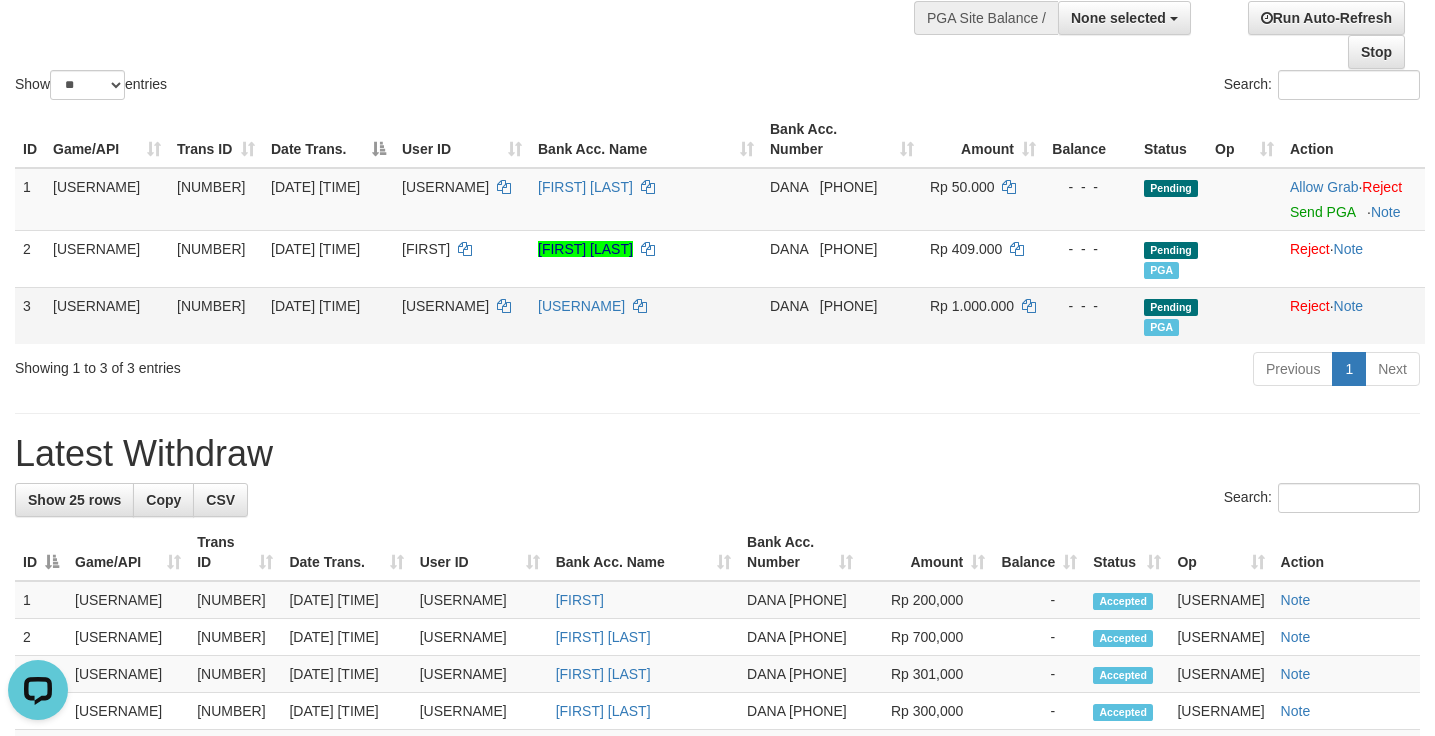 click on "JATAMJP" at bounding box center [445, 187] 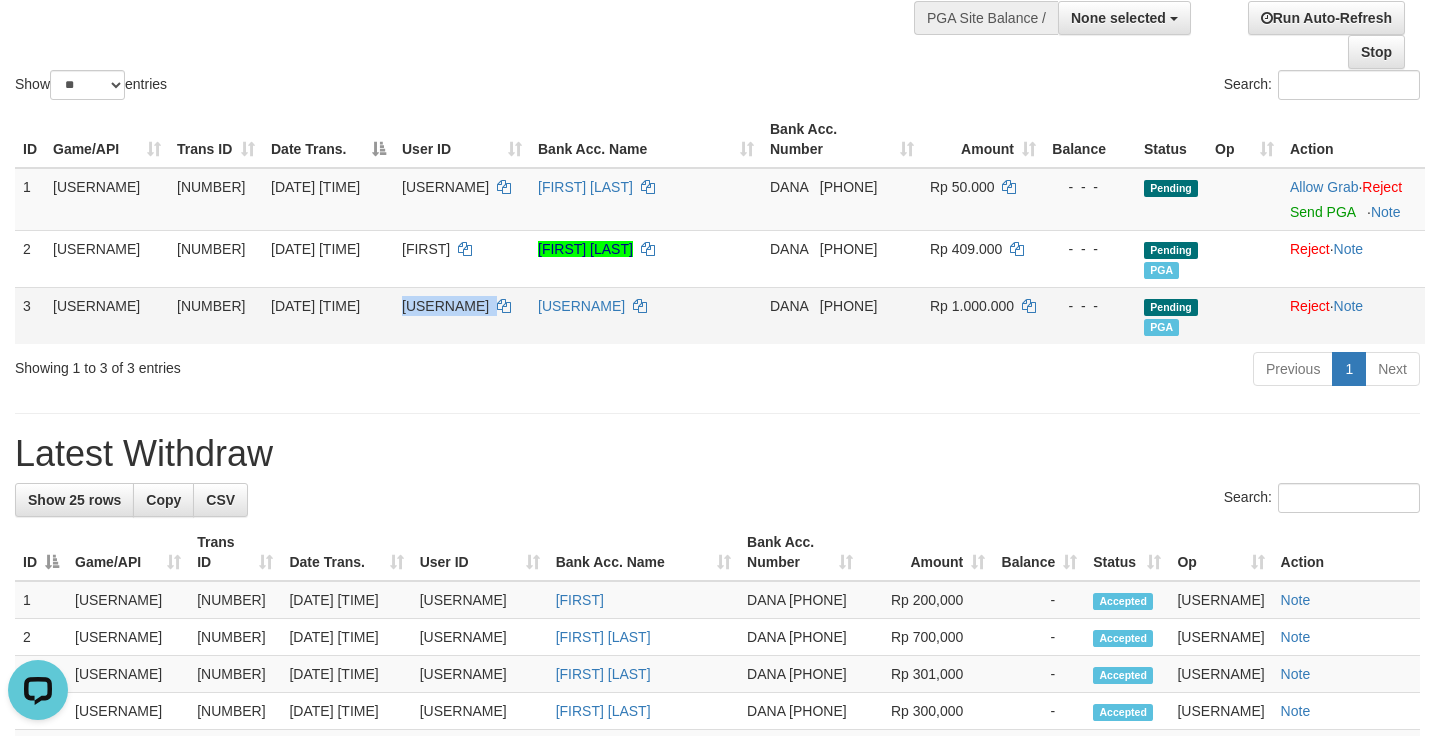 click on "JATAMJP" at bounding box center [445, 187] 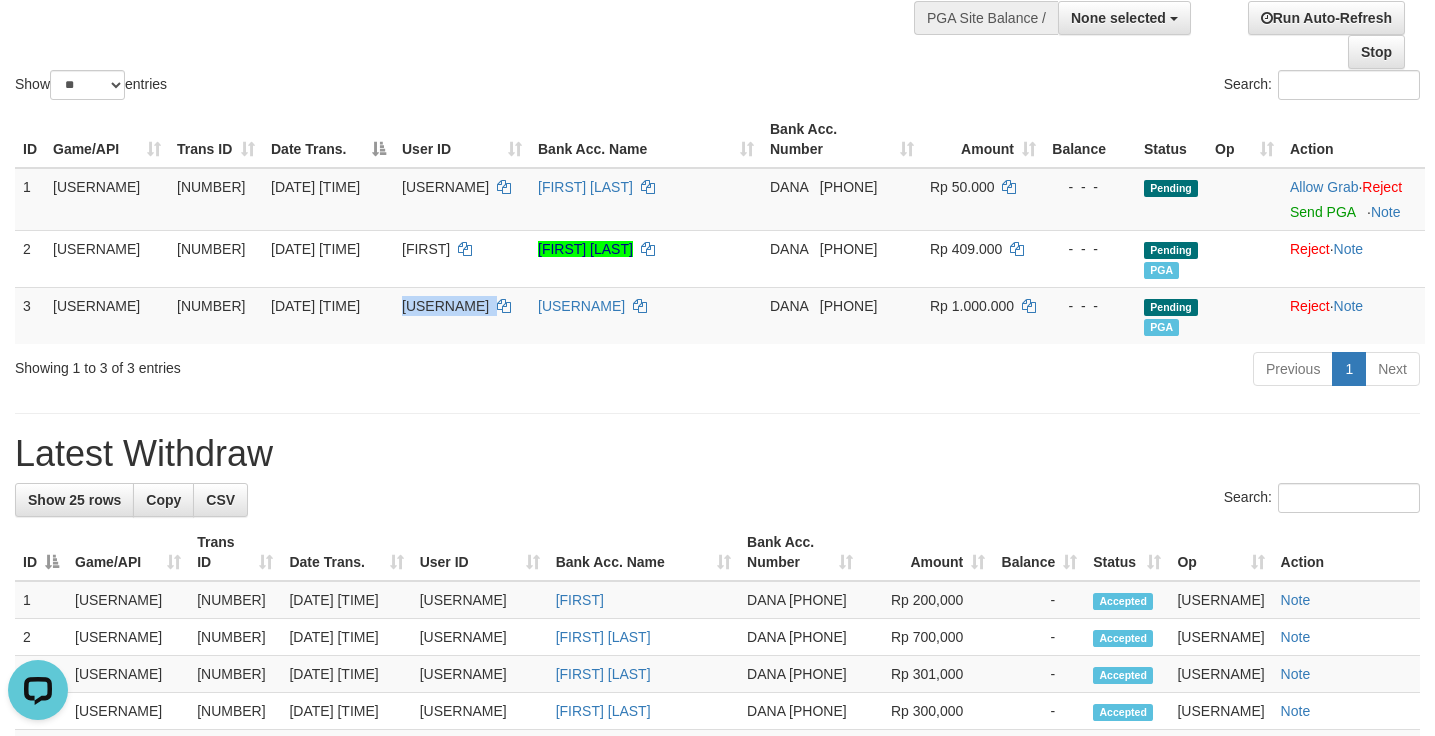 copy on "JATAMJP" 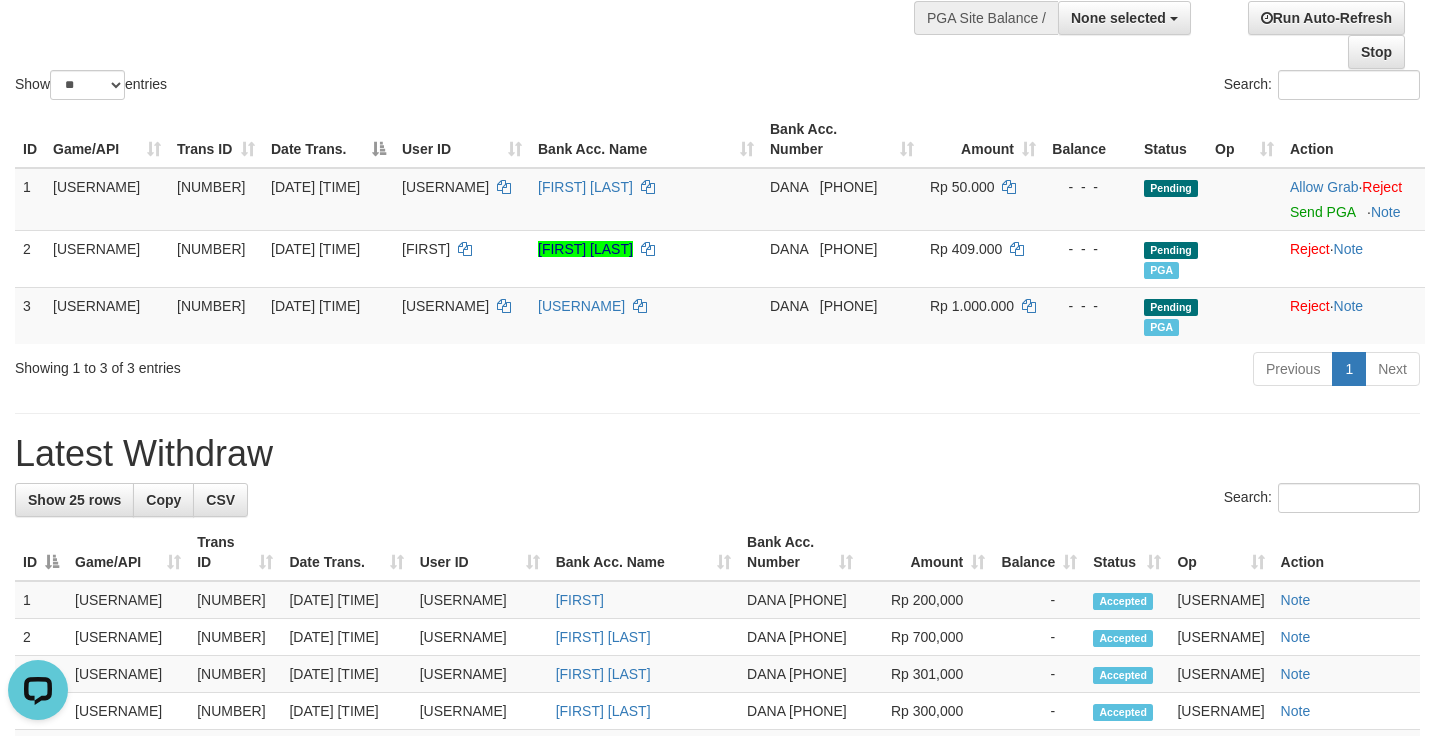 click on "Show  ** ** ** ***  entries" at bounding box center [359, 87] 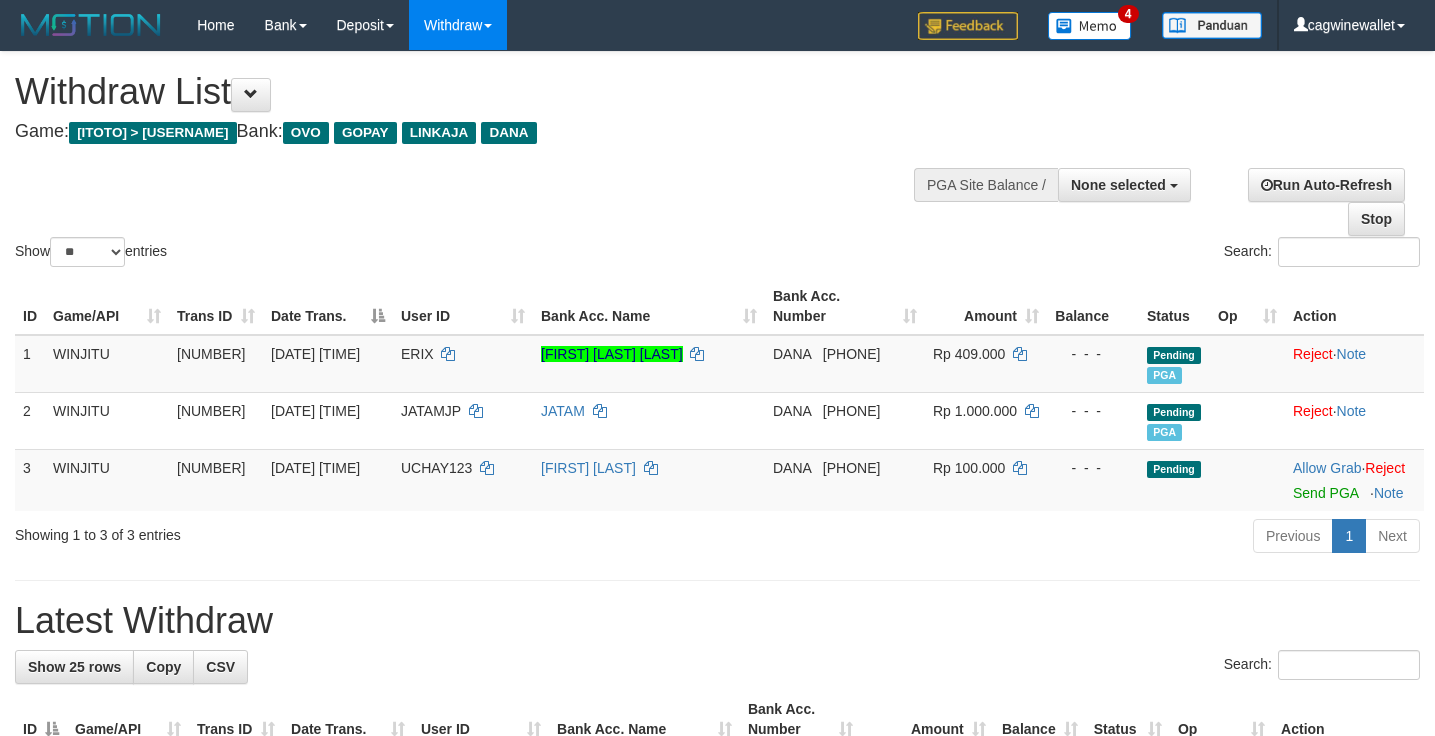 scroll, scrollTop: 167, scrollLeft: 0, axis: vertical 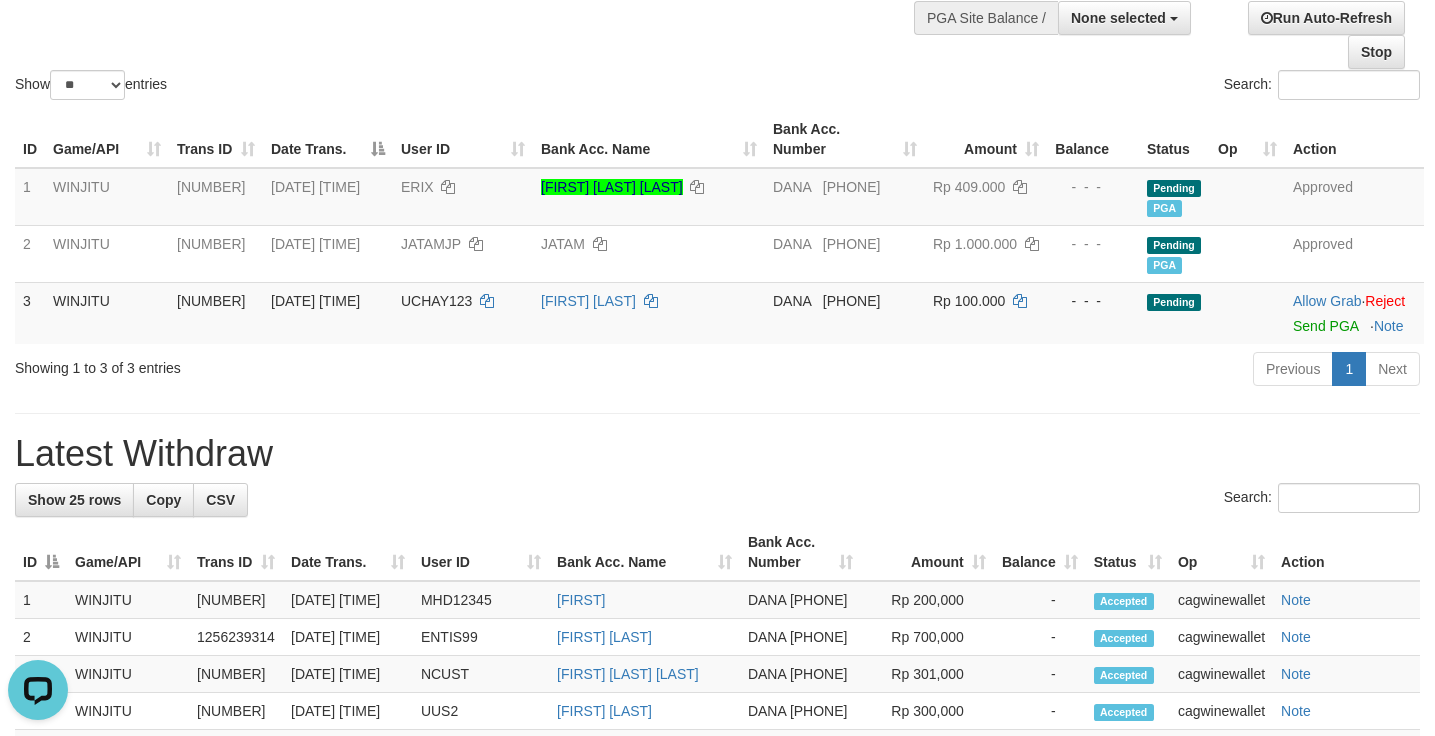 click on "Show  ** ** ** ***  entries Search:" at bounding box center [717, -6] 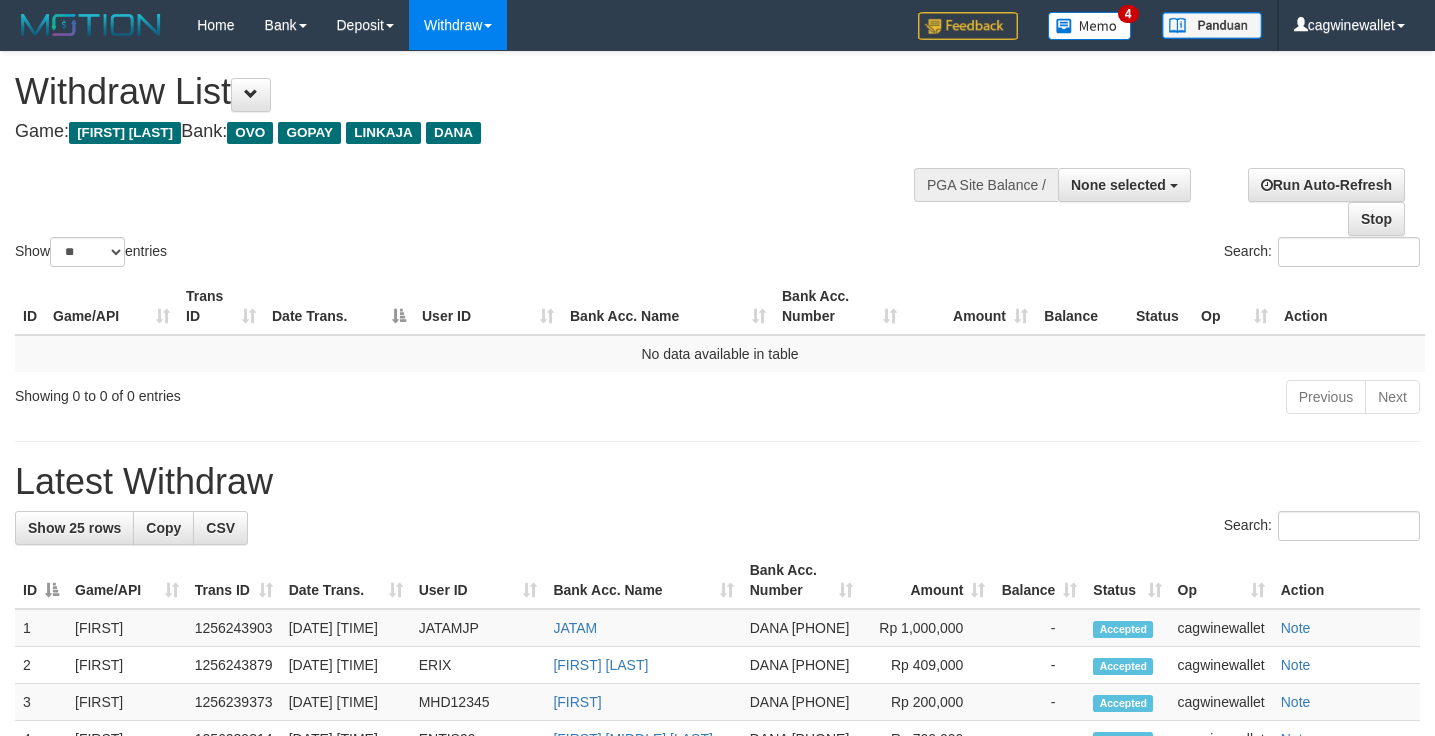 scroll, scrollTop: 1144, scrollLeft: 0, axis: vertical 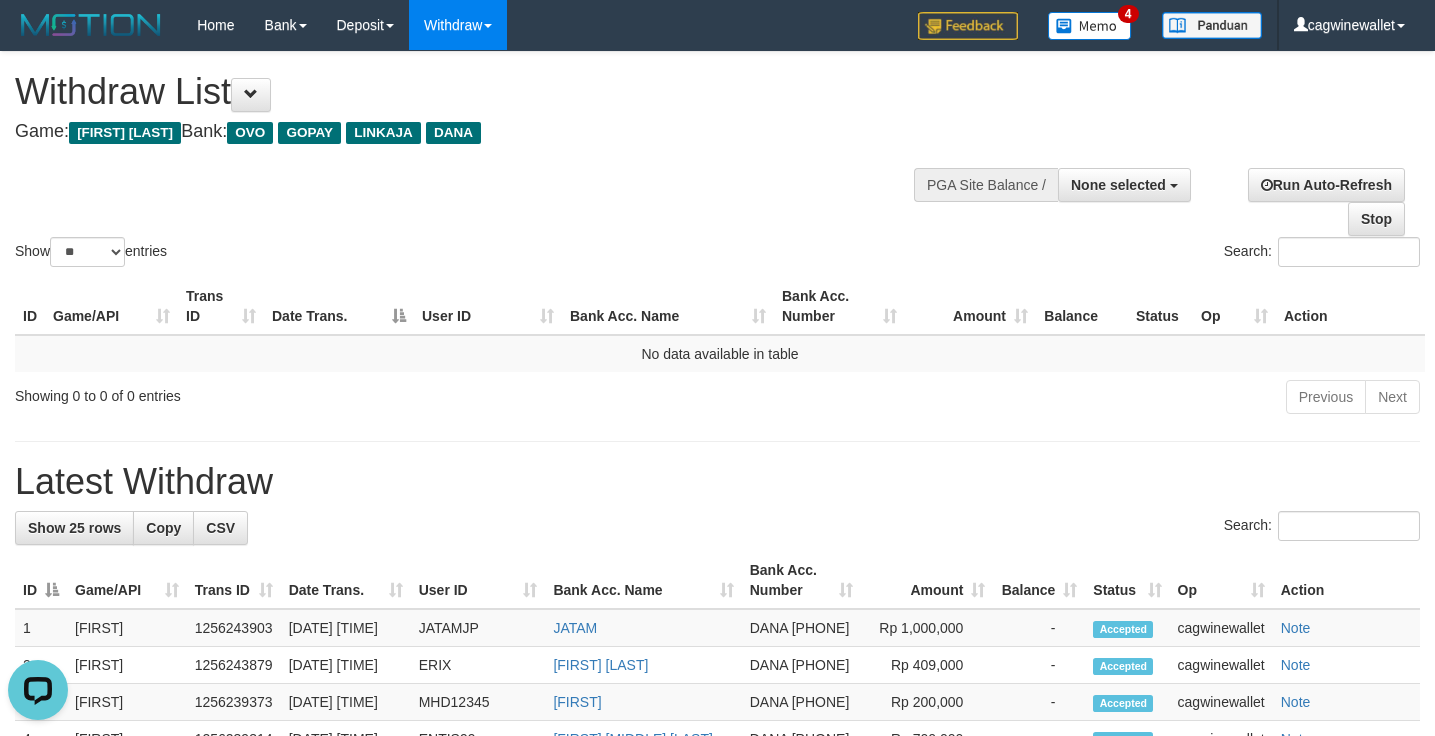 click on "Show  ** ** ** ***  entries Search:" at bounding box center (717, 161) 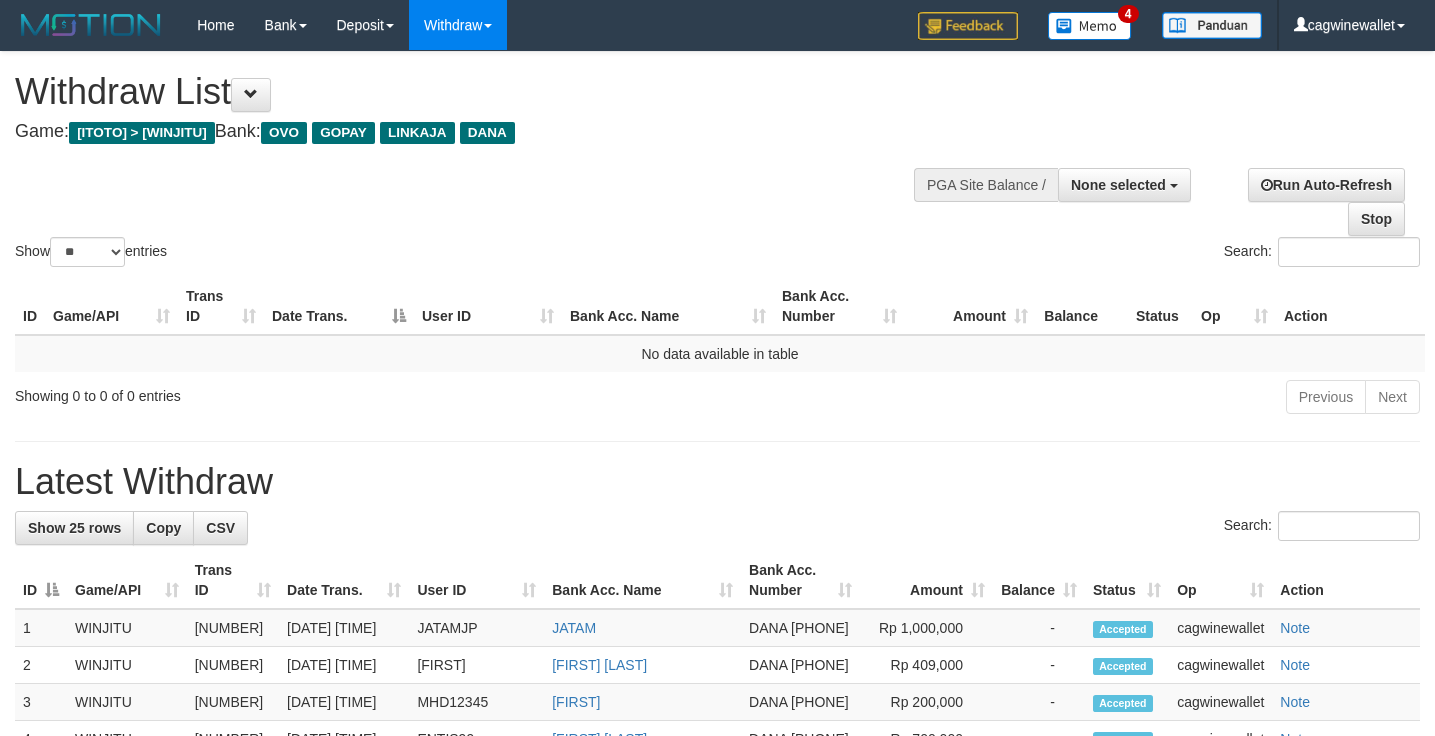 scroll, scrollTop: 0, scrollLeft: 0, axis: both 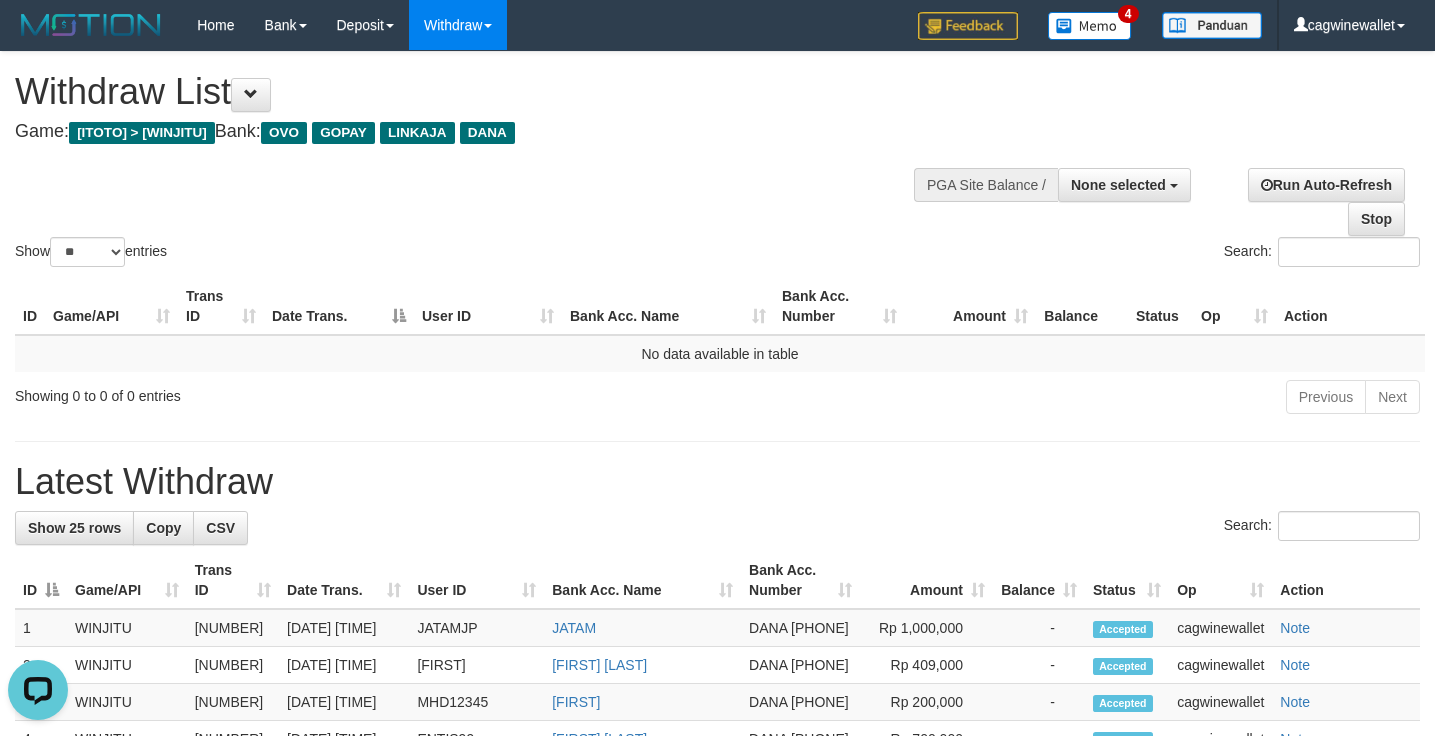 click on "Game:   [ITOTO] > [WINJITU]    				Bank:   OVO   GOPAY   LINKAJA   DANA" at bounding box center [476, 132] 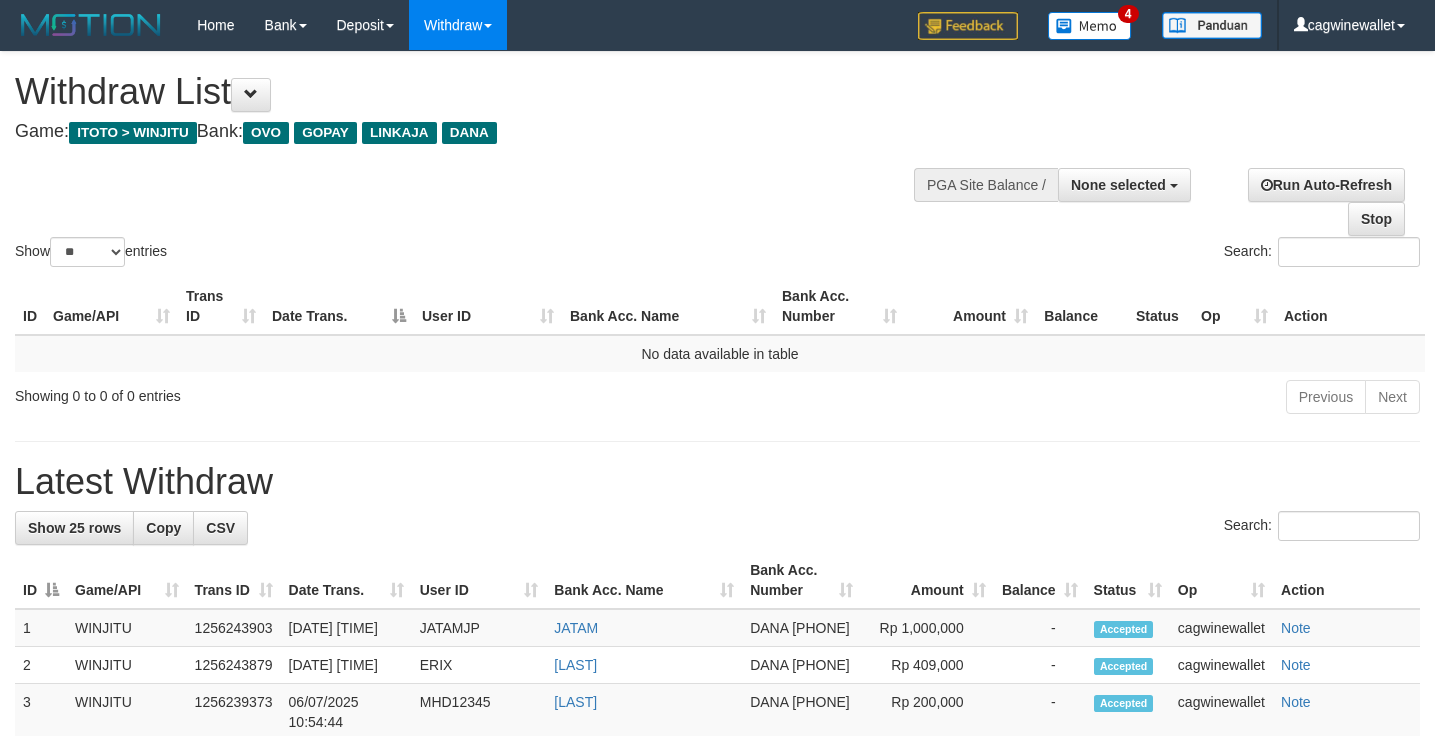 scroll, scrollTop: 167, scrollLeft: 0, axis: vertical 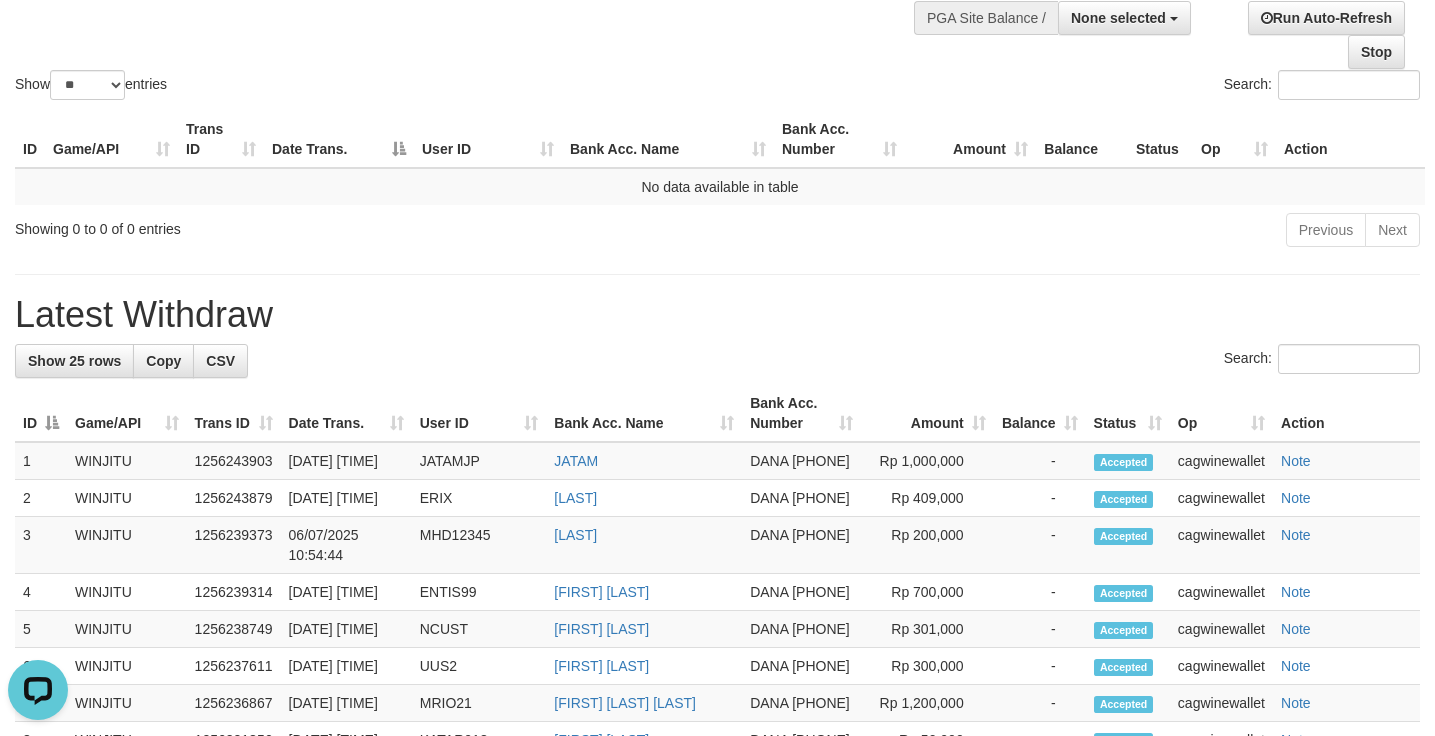click on "Show  ** ** ** ***  entries Search:" at bounding box center [717, -6] 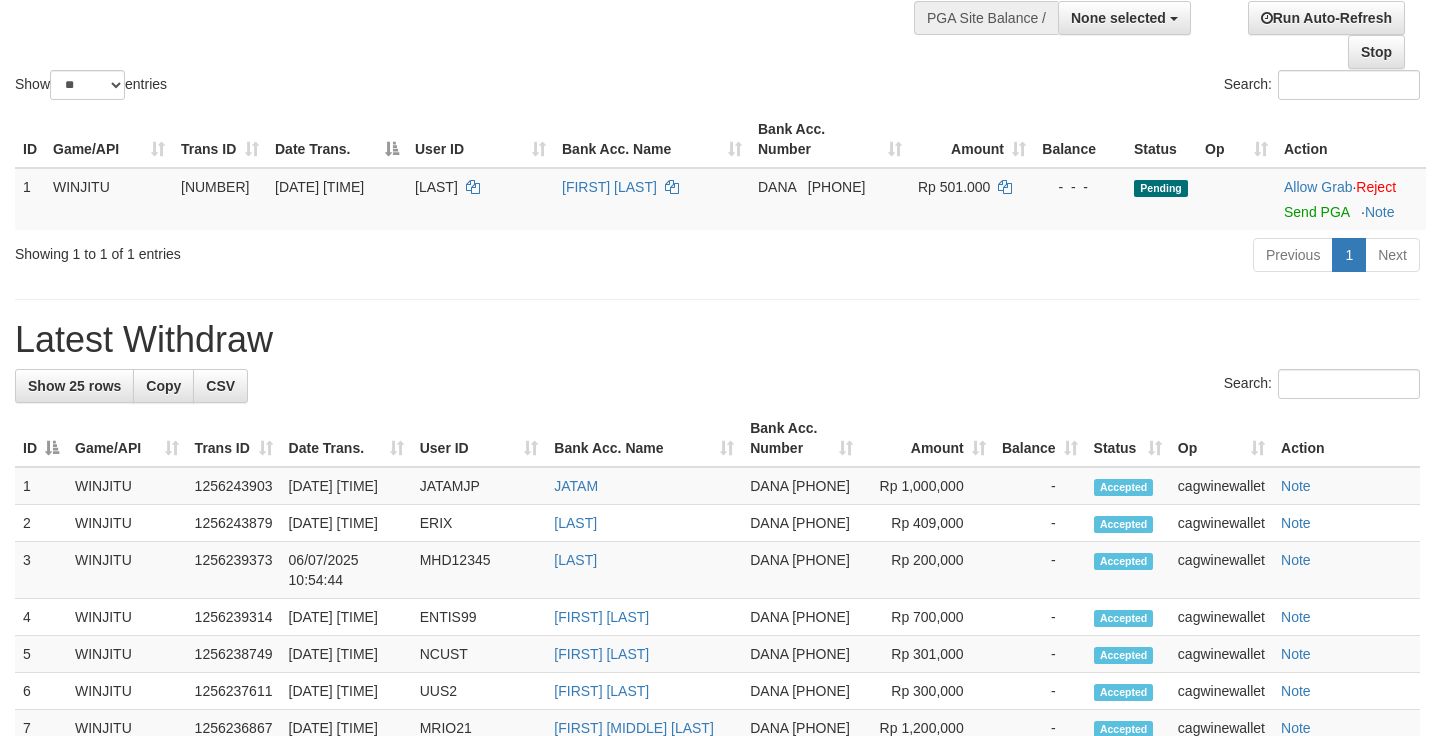 click on "Send PGA" at bounding box center (1316, 212) 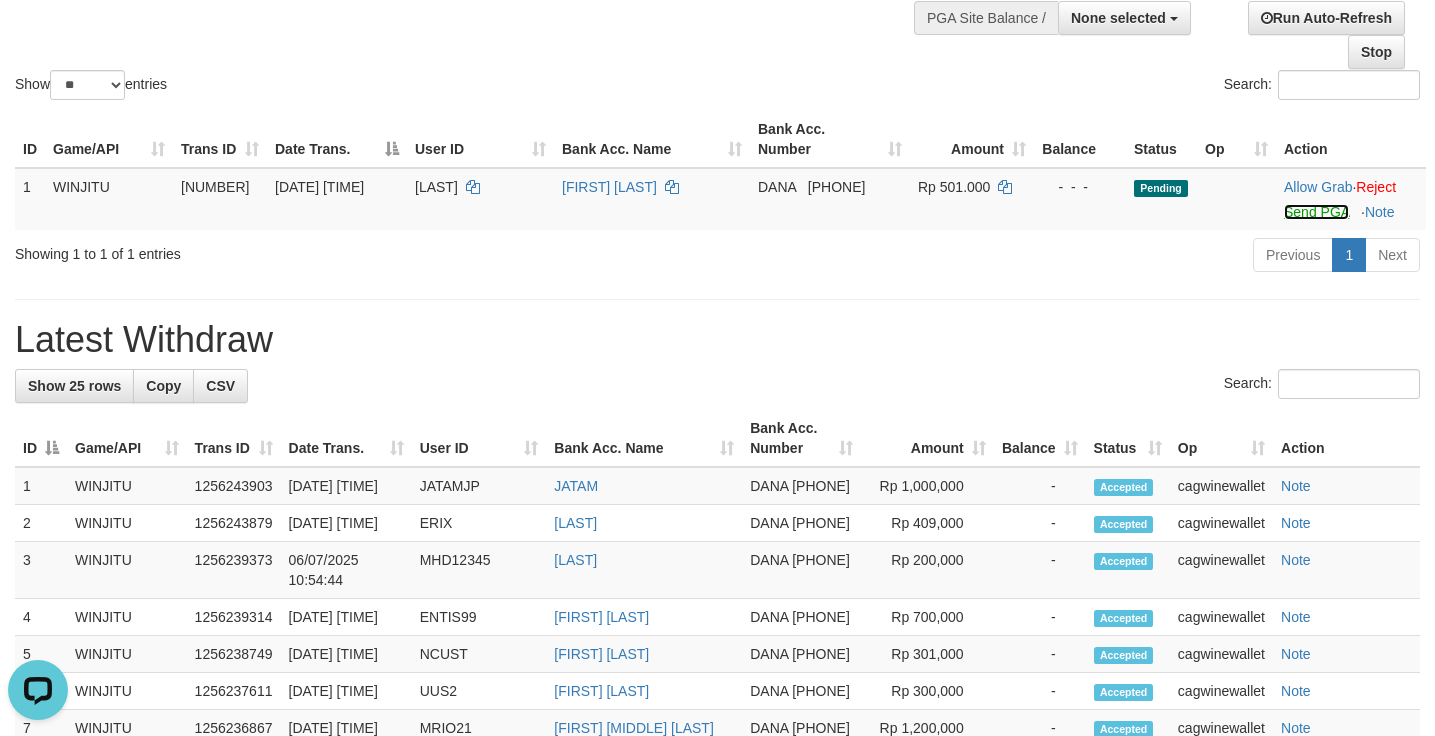 scroll, scrollTop: 0, scrollLeft: 0, axis: both 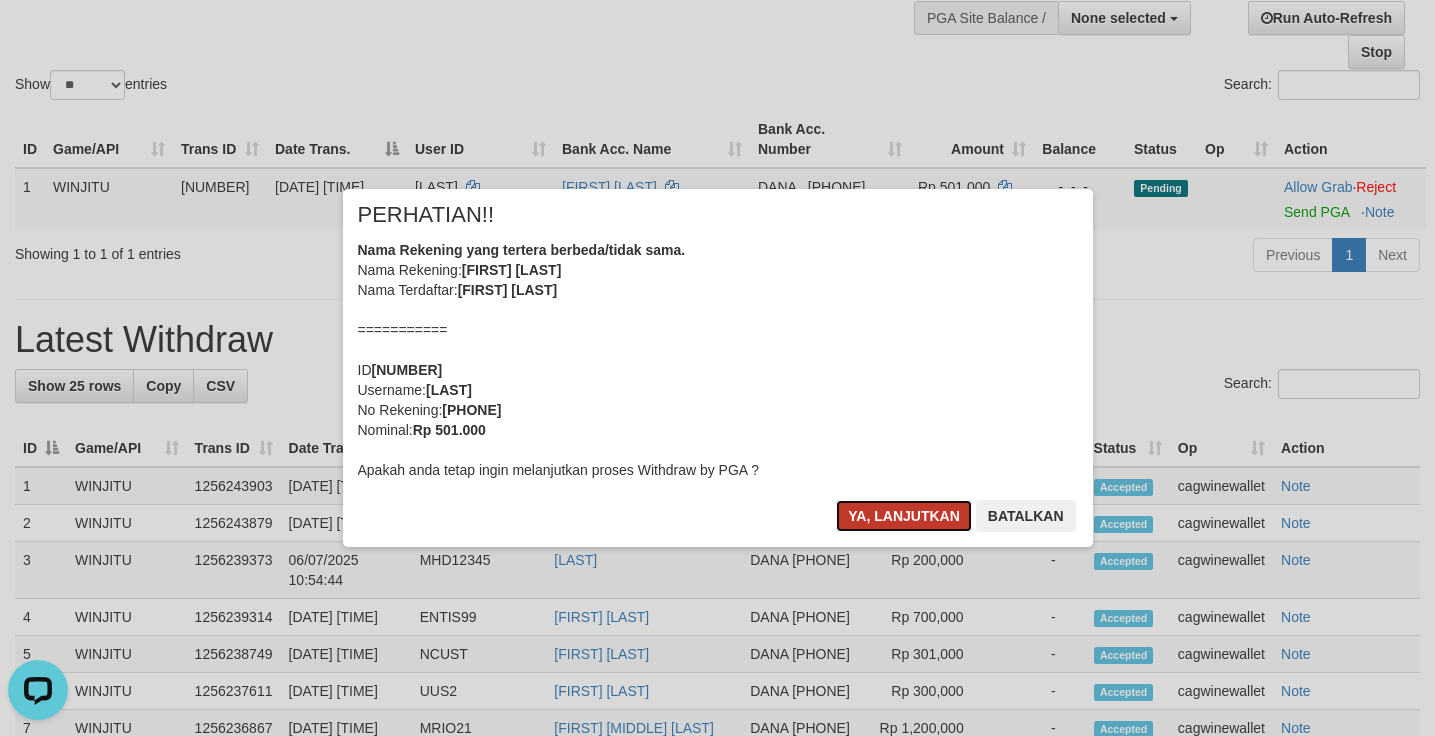 click on "Ya, lanjutkan" at bounding box center [904, 516] 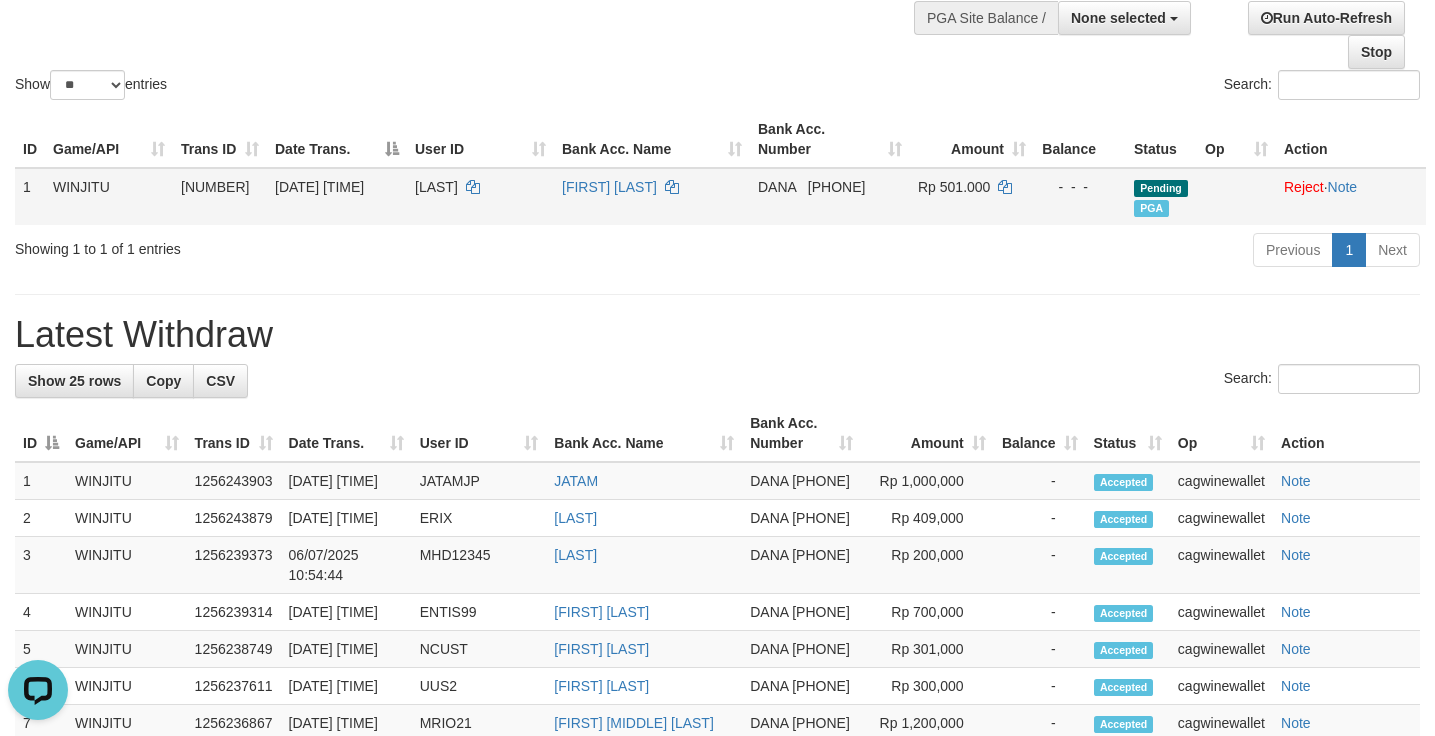 click on "SIJUMERA" at bounding box center [436, 187] 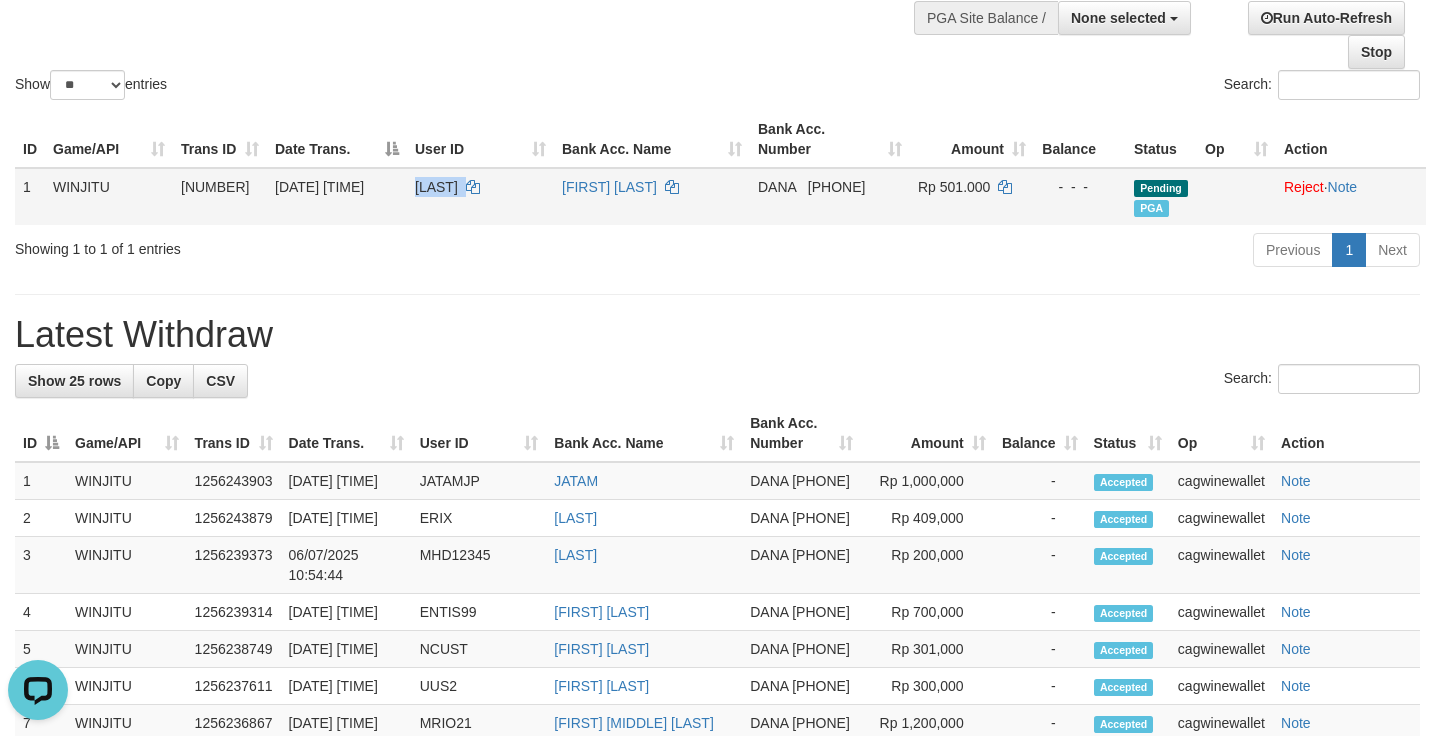 click on "SIJUMERA" at bounding box center [436, 187] 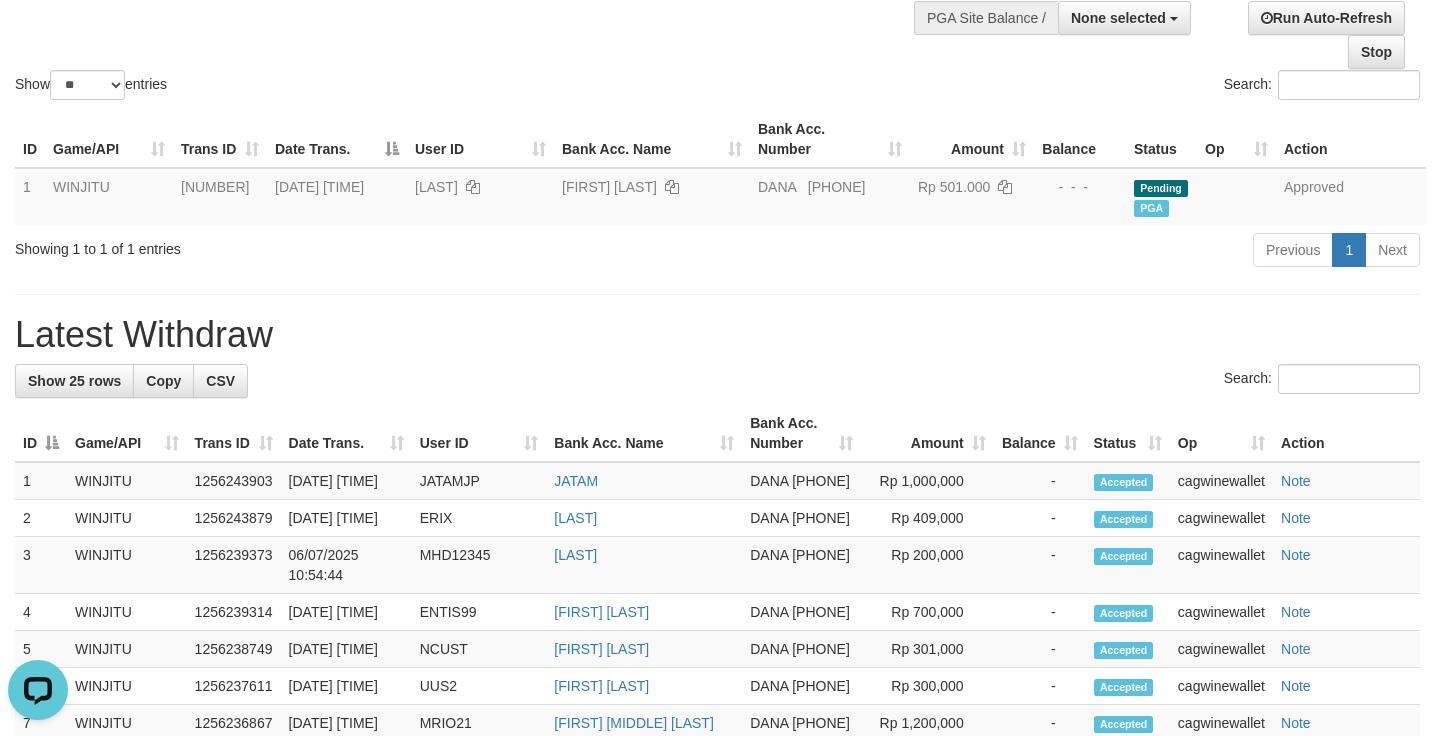 click on "Show  ** ** ** ***  entries" at bounding box center [359, 87] 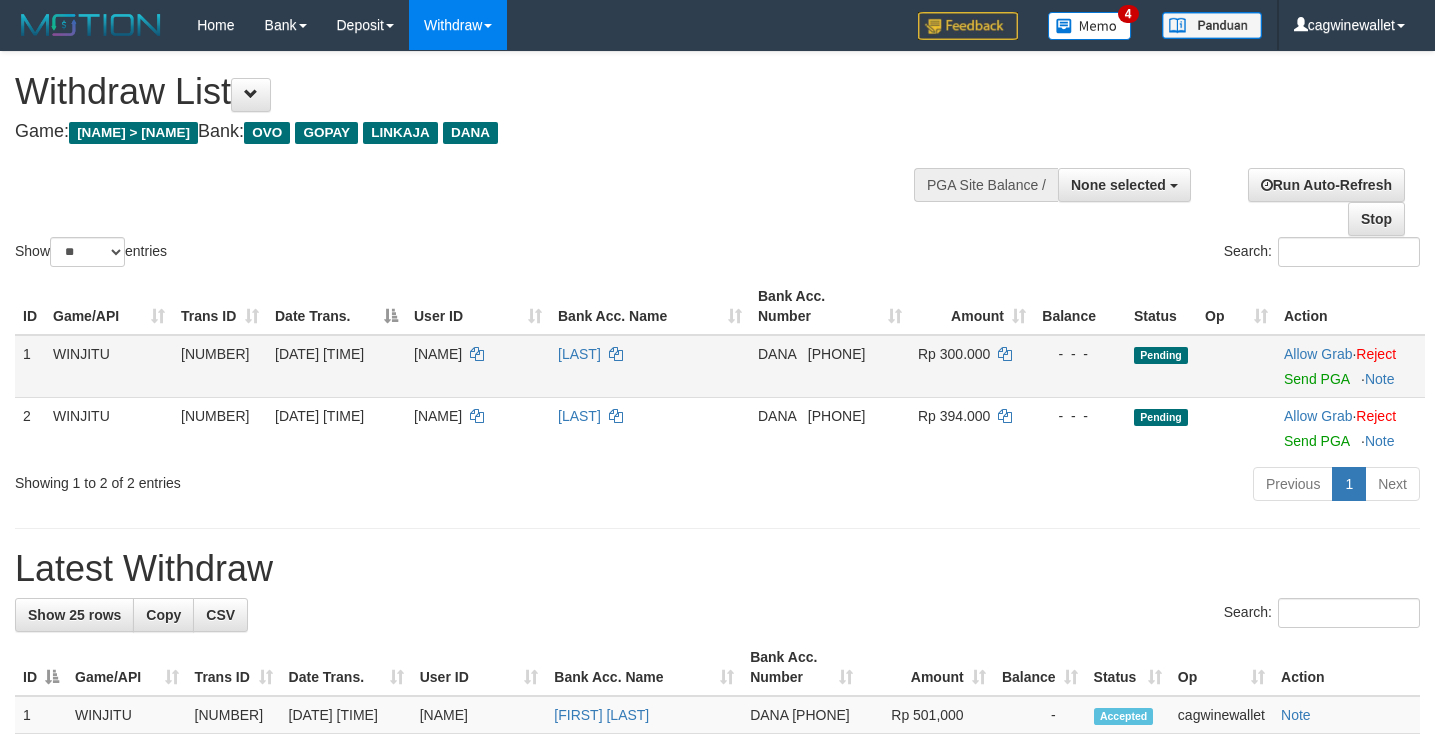scroll, scrollTop: 167, scrollLeft: 0, axis: vertical 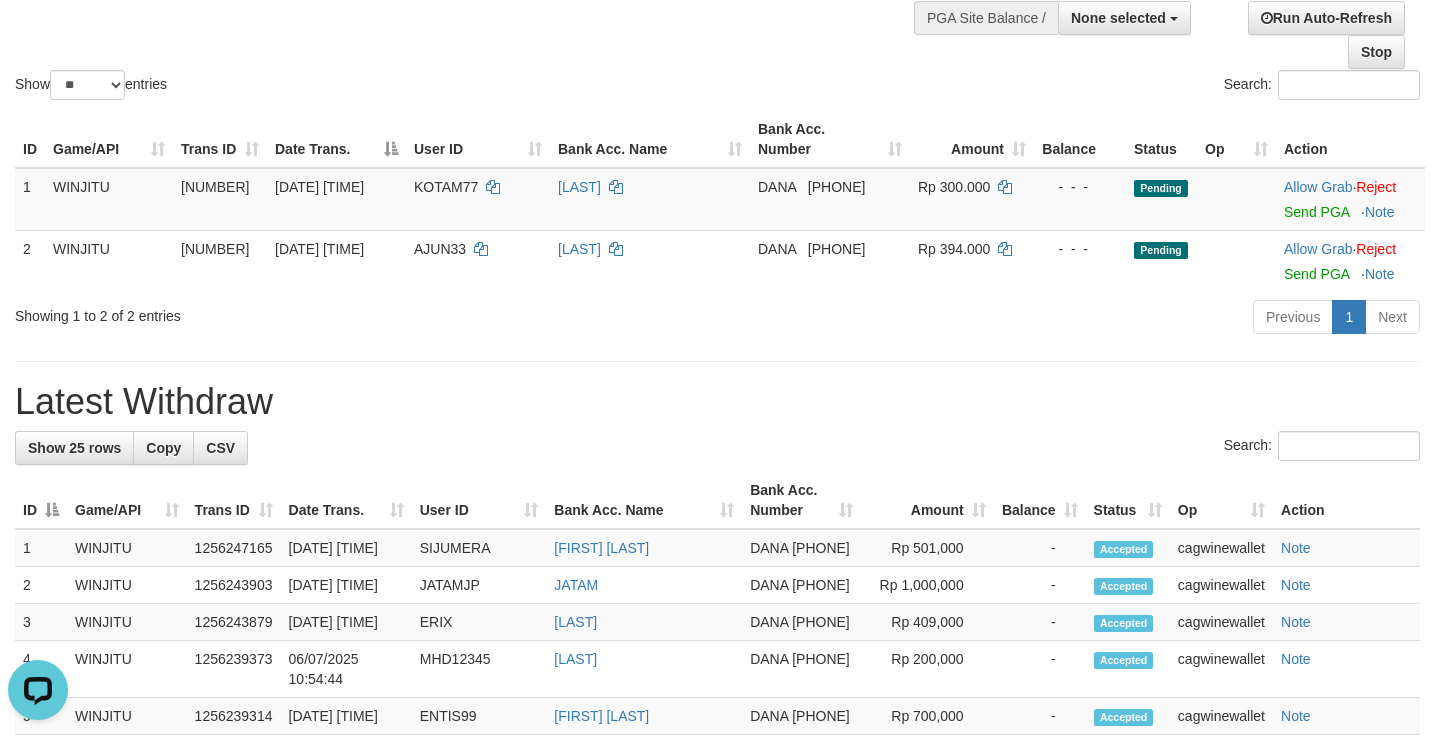 click on "Show  ** ** ** ***  entries Search:" at bounding box center [717, -6] 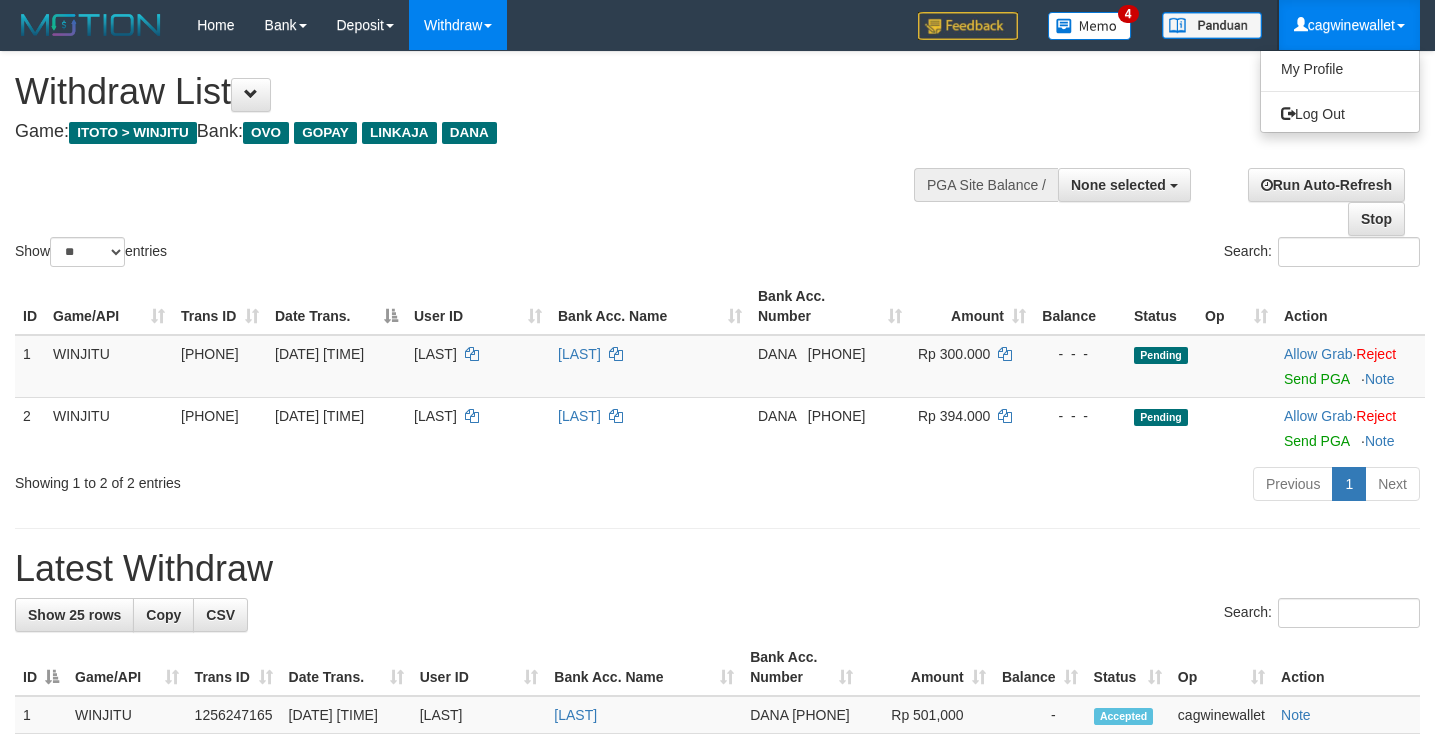 scroll, scrollTop: 0, scrollLeft: 0, axis: both 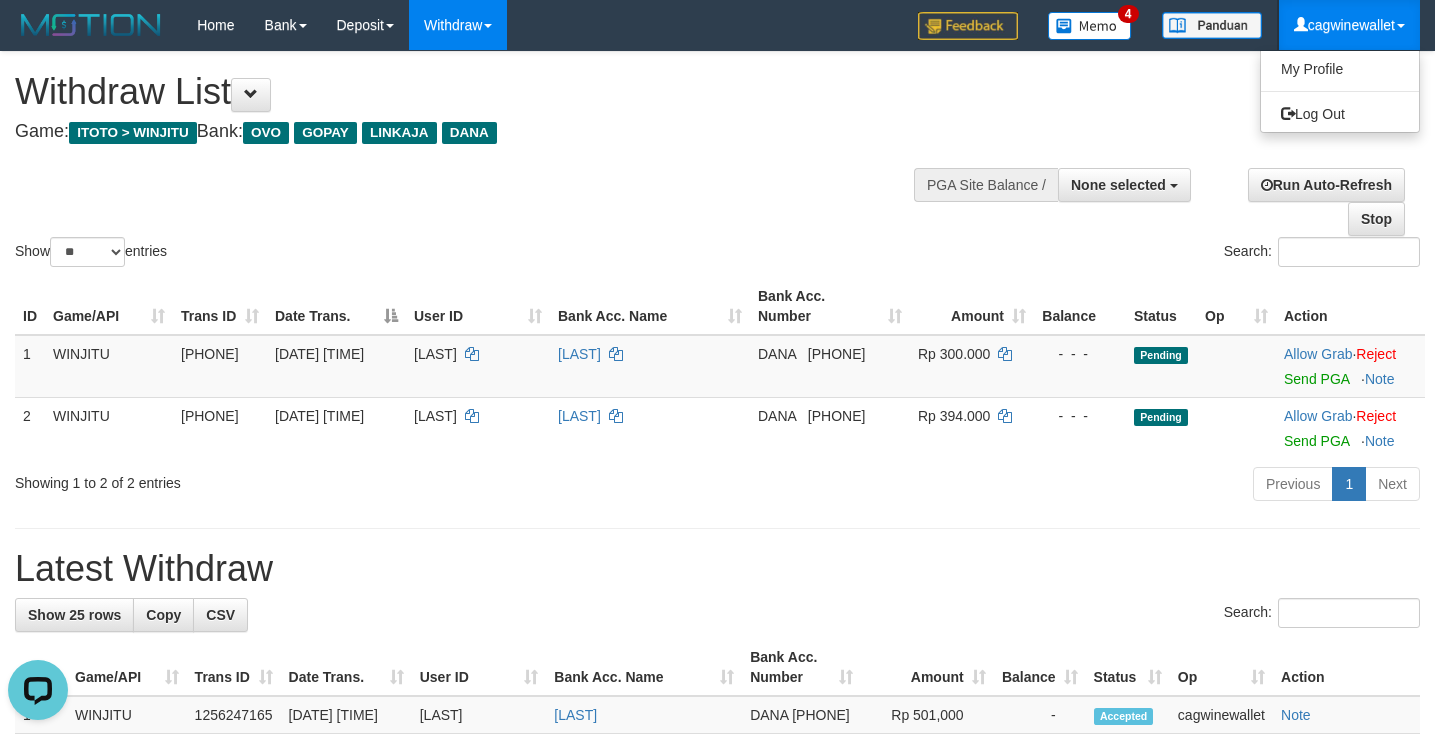 click on "cagwinewallet" at bounding box center [1349, 25] 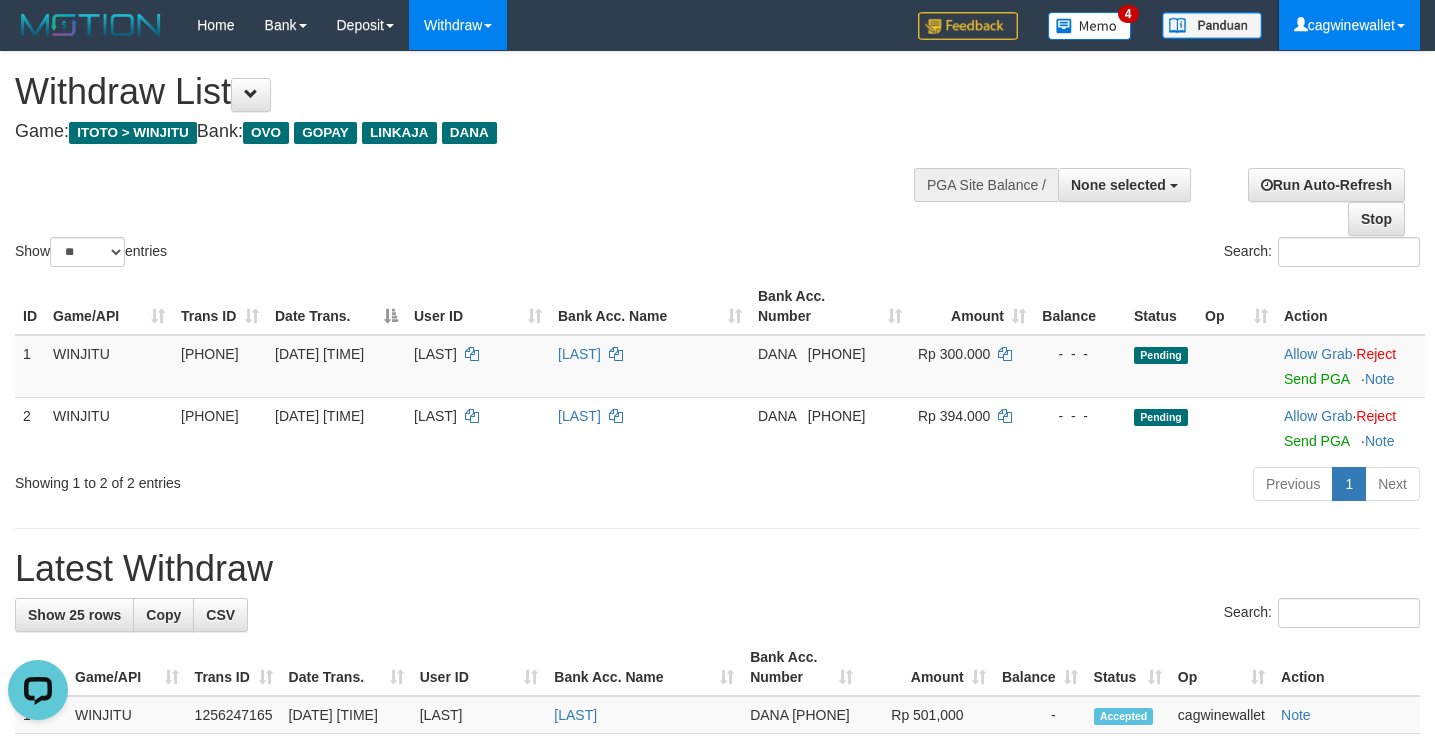 click on "cagwinewallet" at bounding box center [1349, 25] 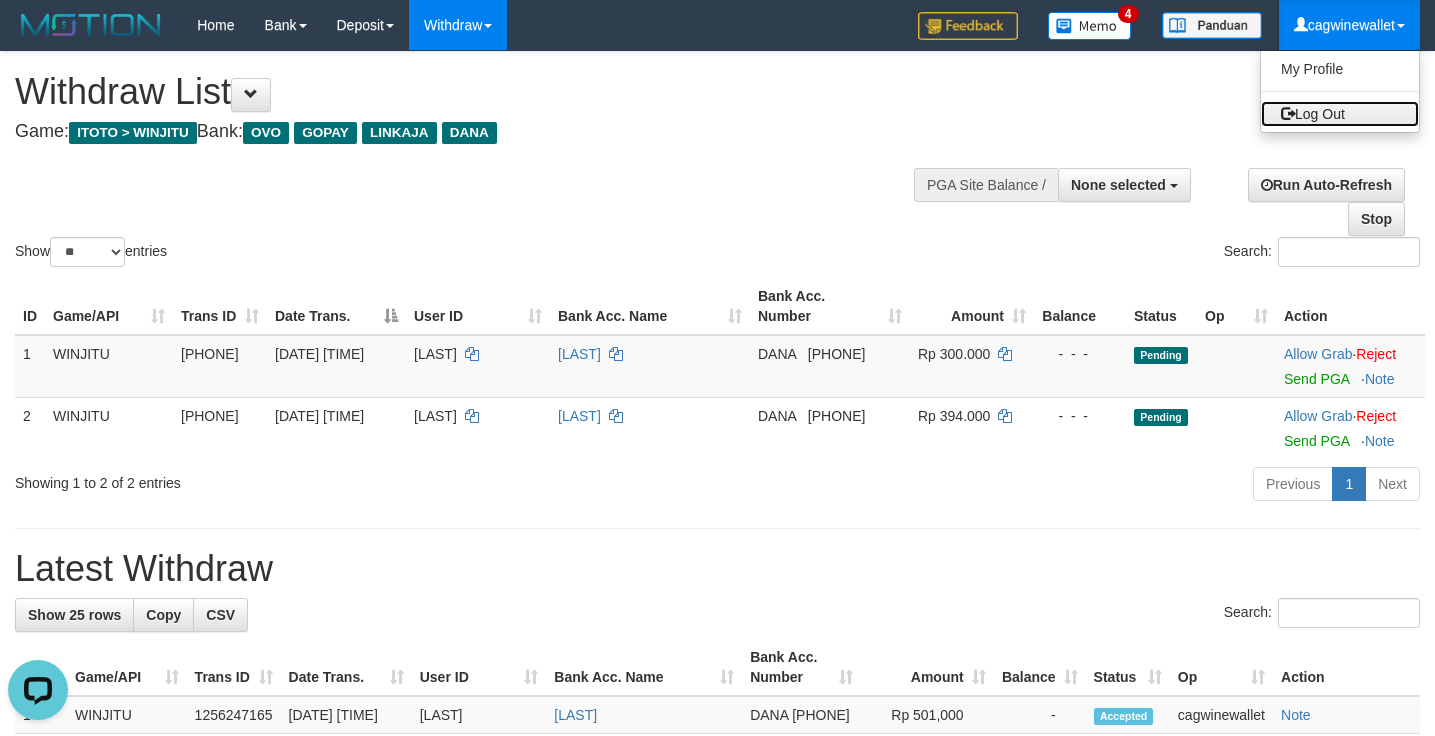 click on "Log Out" at bounding box center (1340, 114) 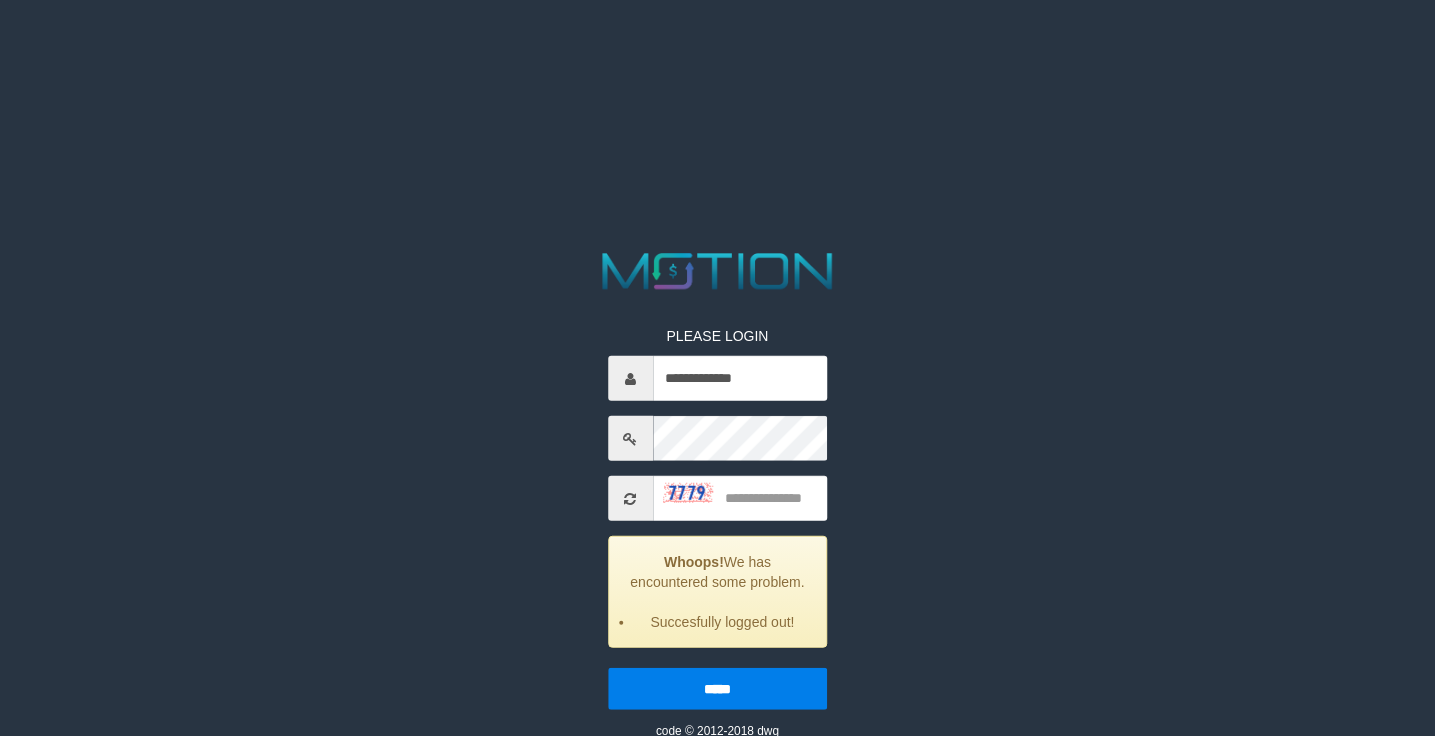 scroll, scrollTop: 0, scrollLeft: 0, axis: both 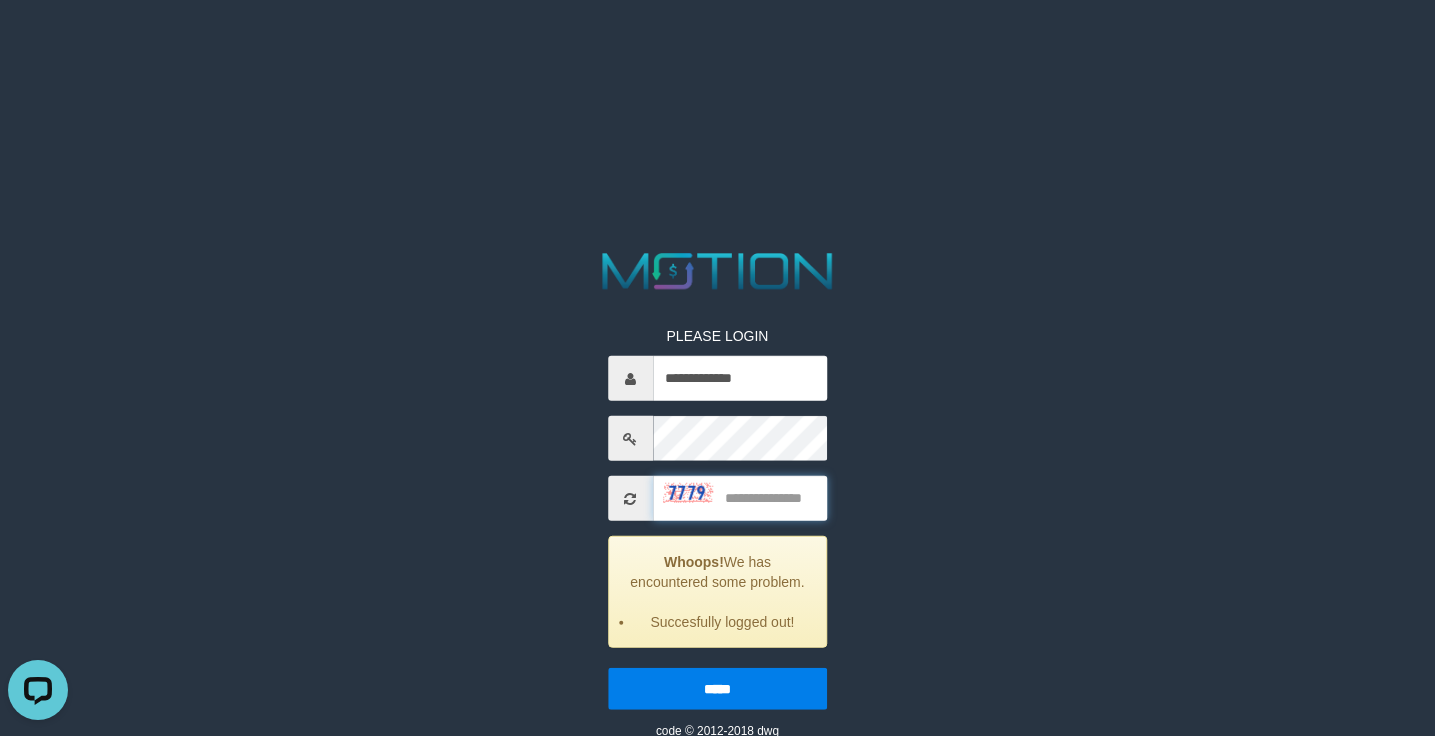 click at bounding box center (740, 498) 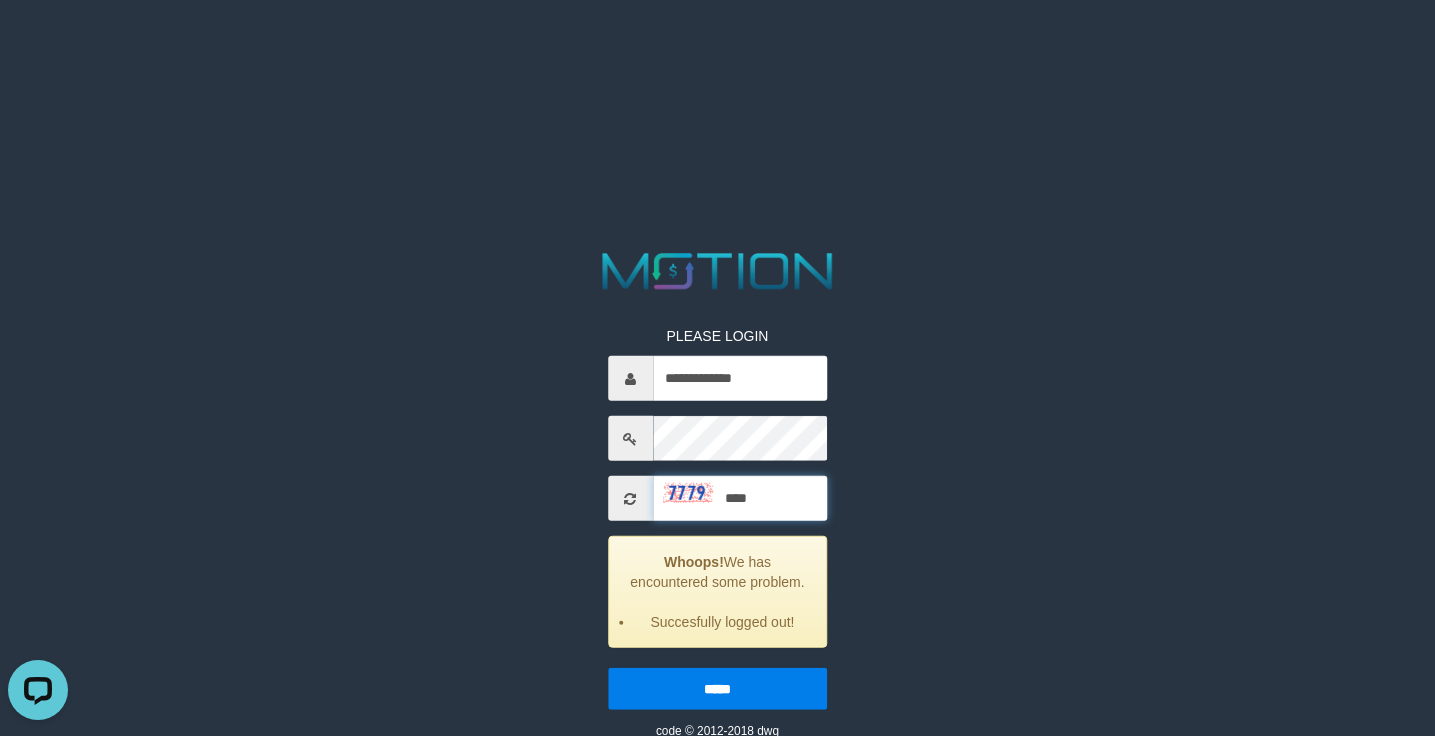 type on "****" 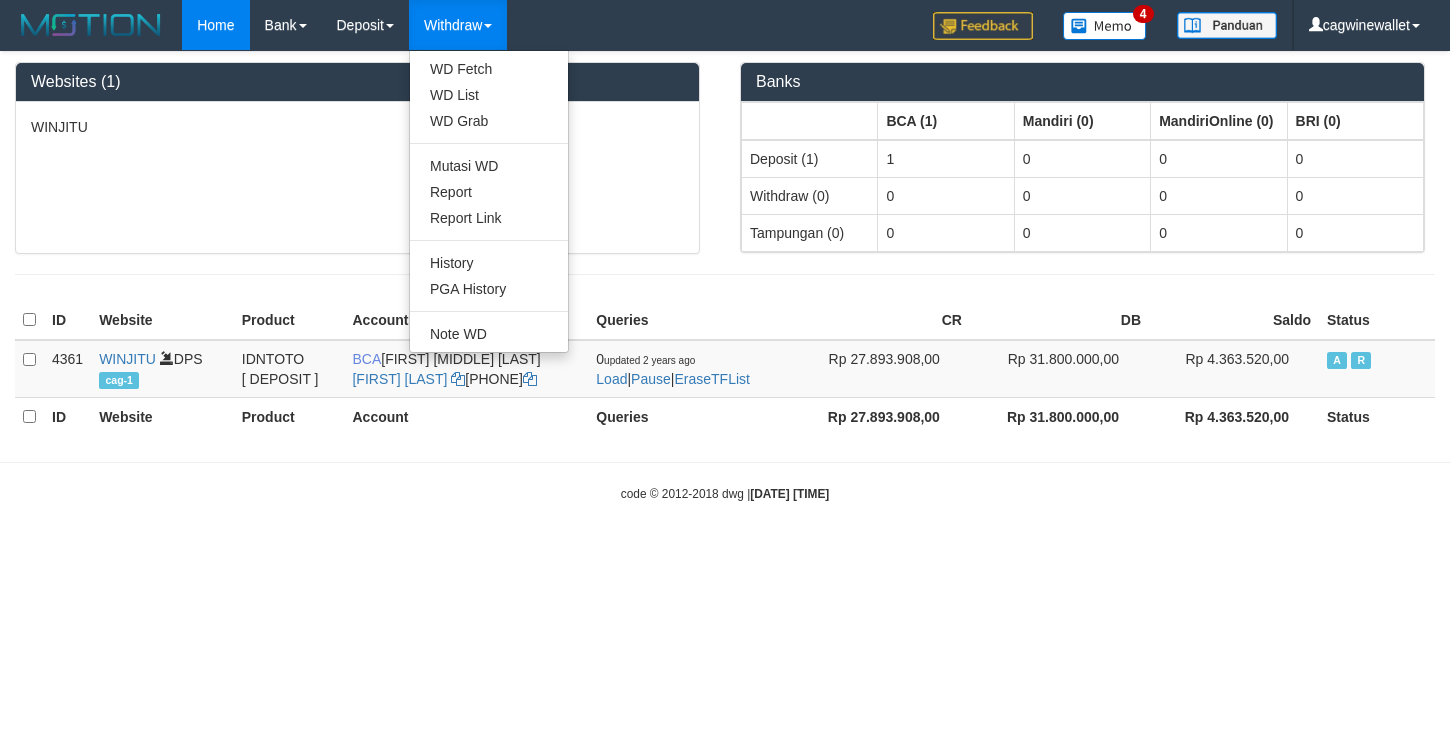 scroll, scrollTop: 0, scrollLeft: 0, axis: both 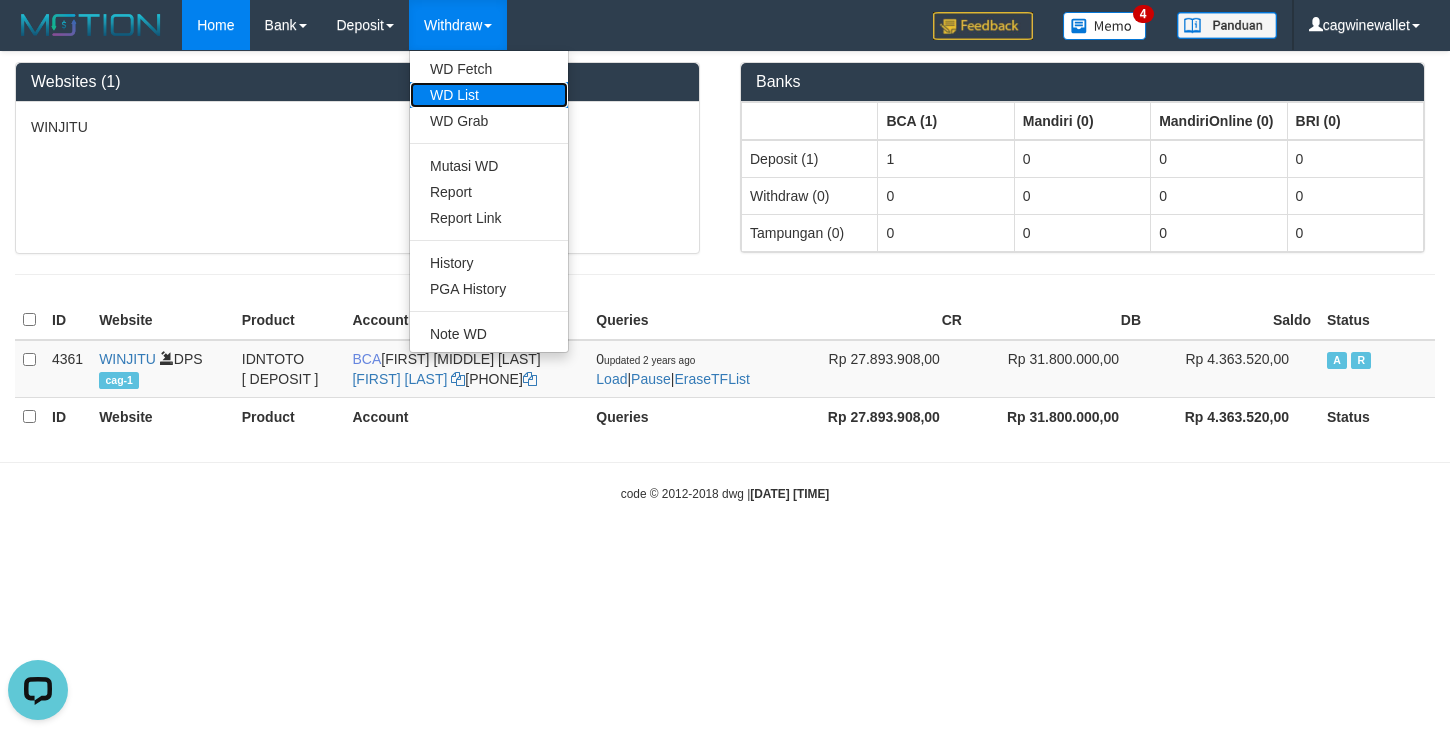 click on "WD List" at bounding box center [489, 95] 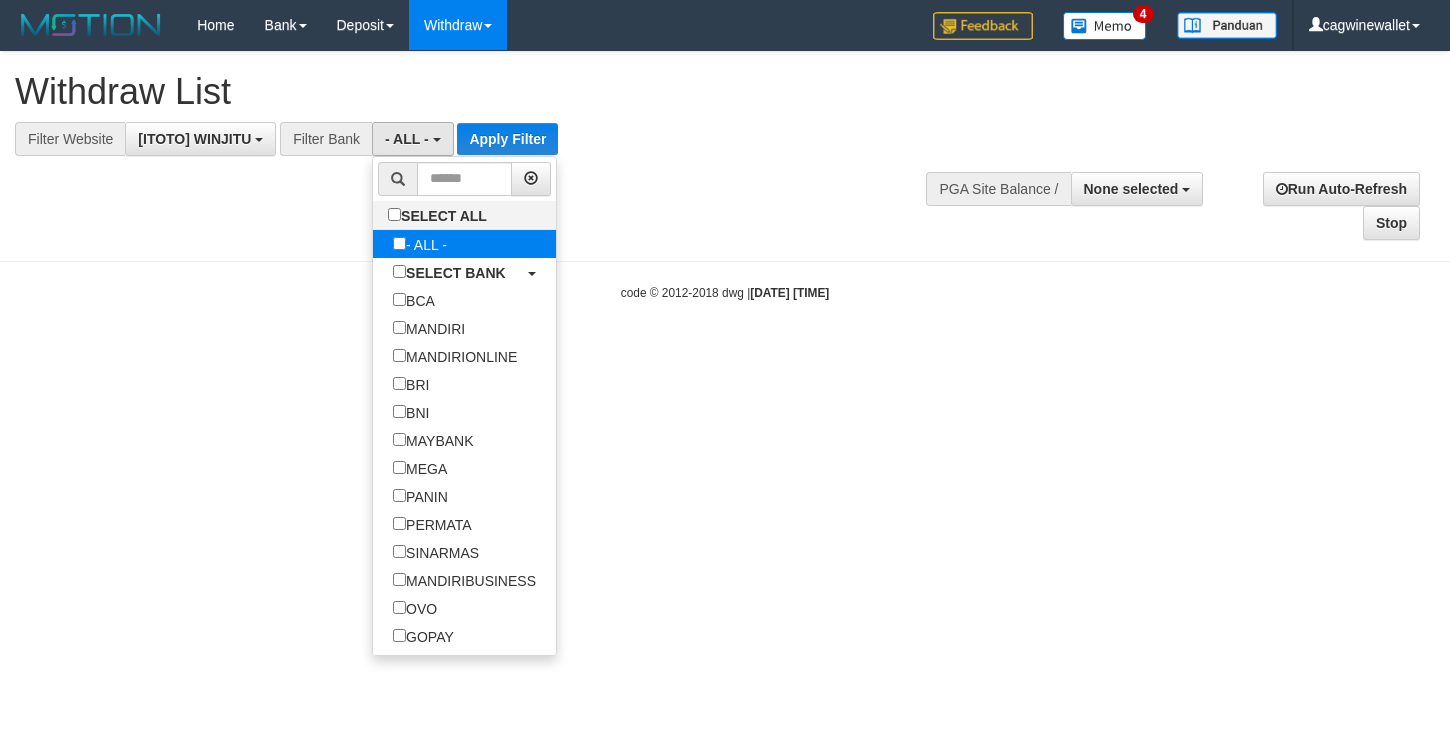 scroll, scrollTop: 0, scrollLeft: 0, axis: both 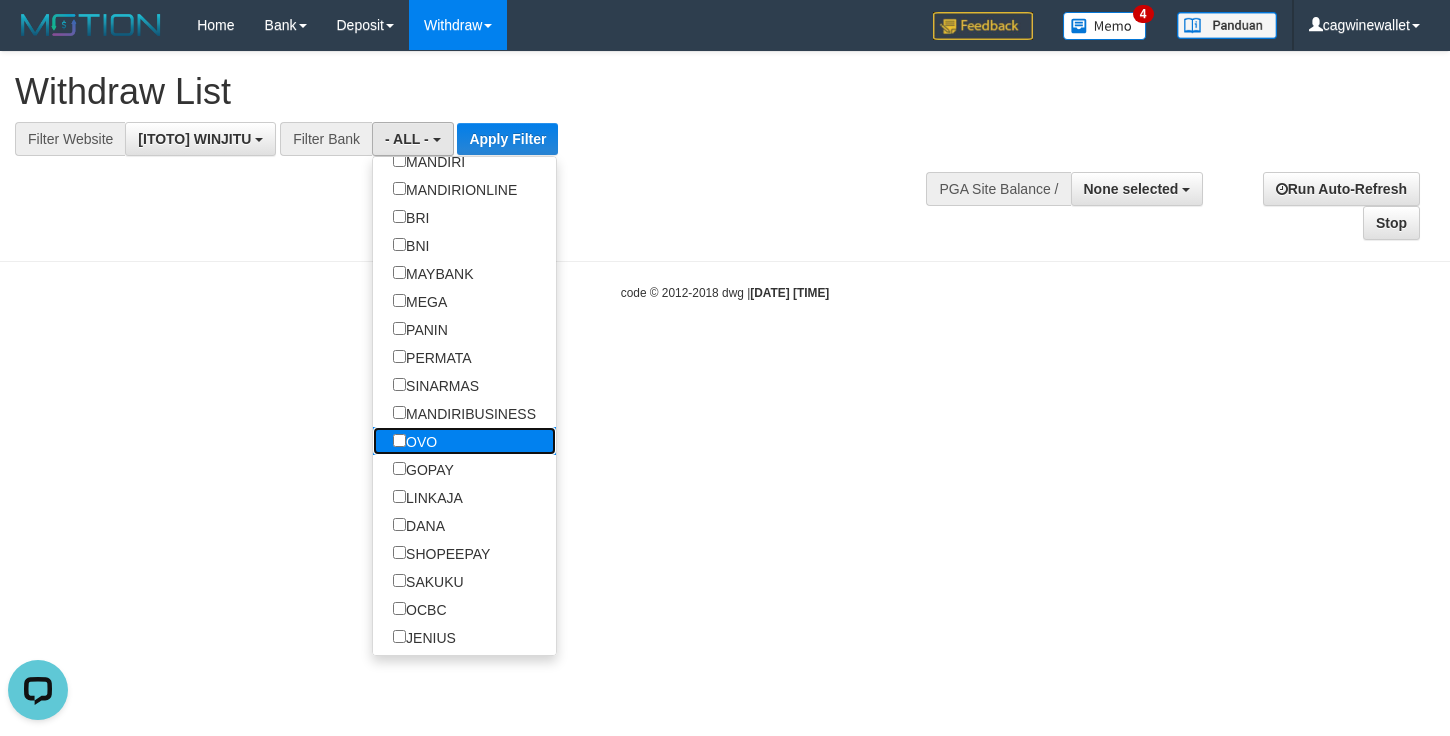 click on "OVO" at bounding box center [440, 48] 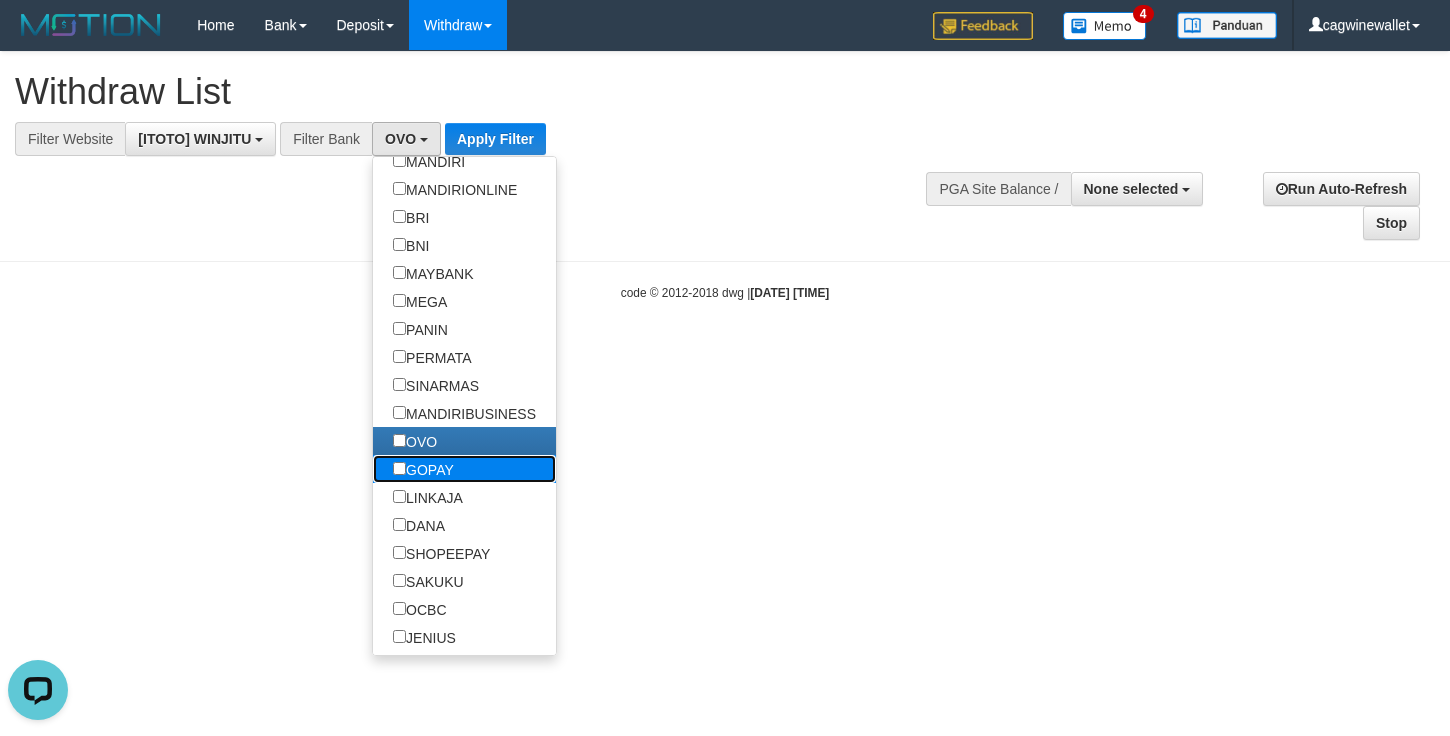 click on "GOPAY" at bounding box center [440, 48] 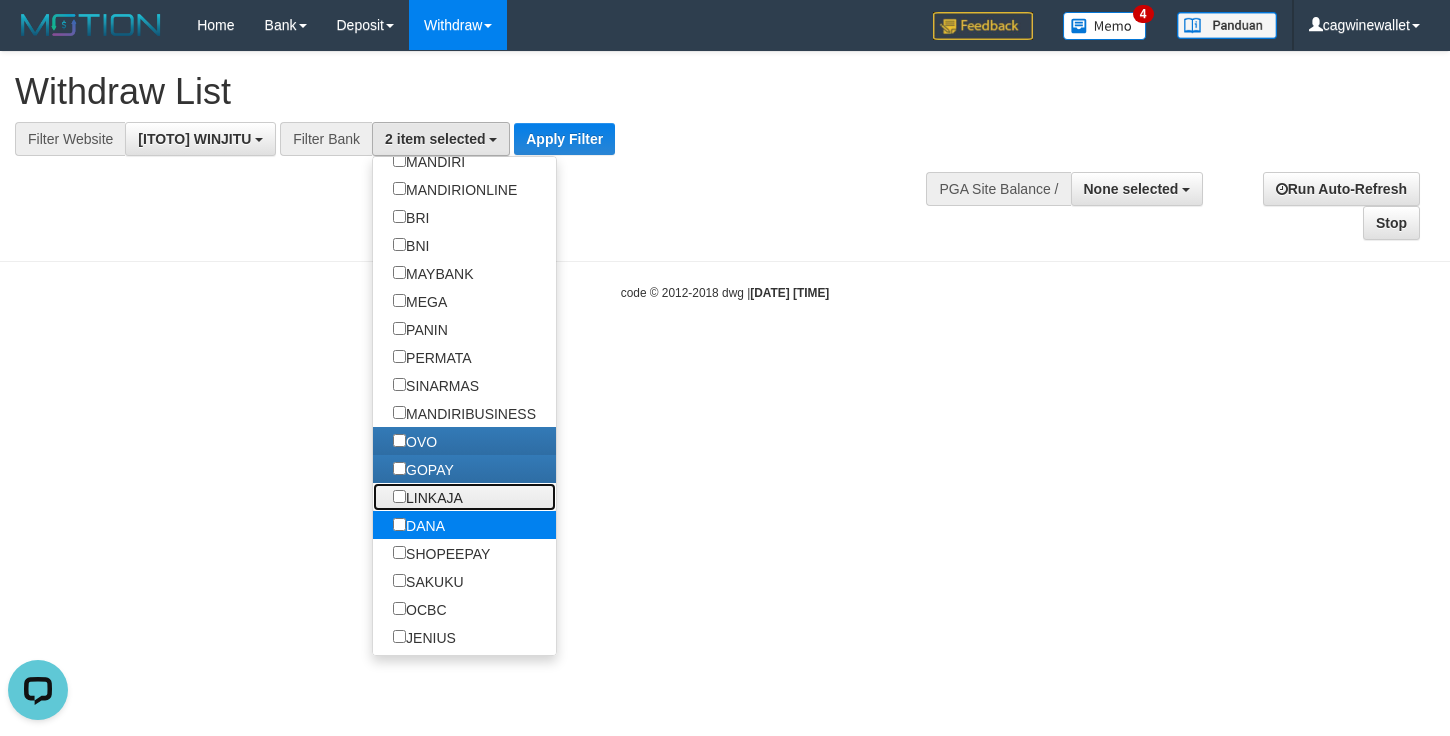 drag, startPoint x: 442, startPoint y: 502, endPoint x: 446, endPoint y: 514, distance: 12.649111 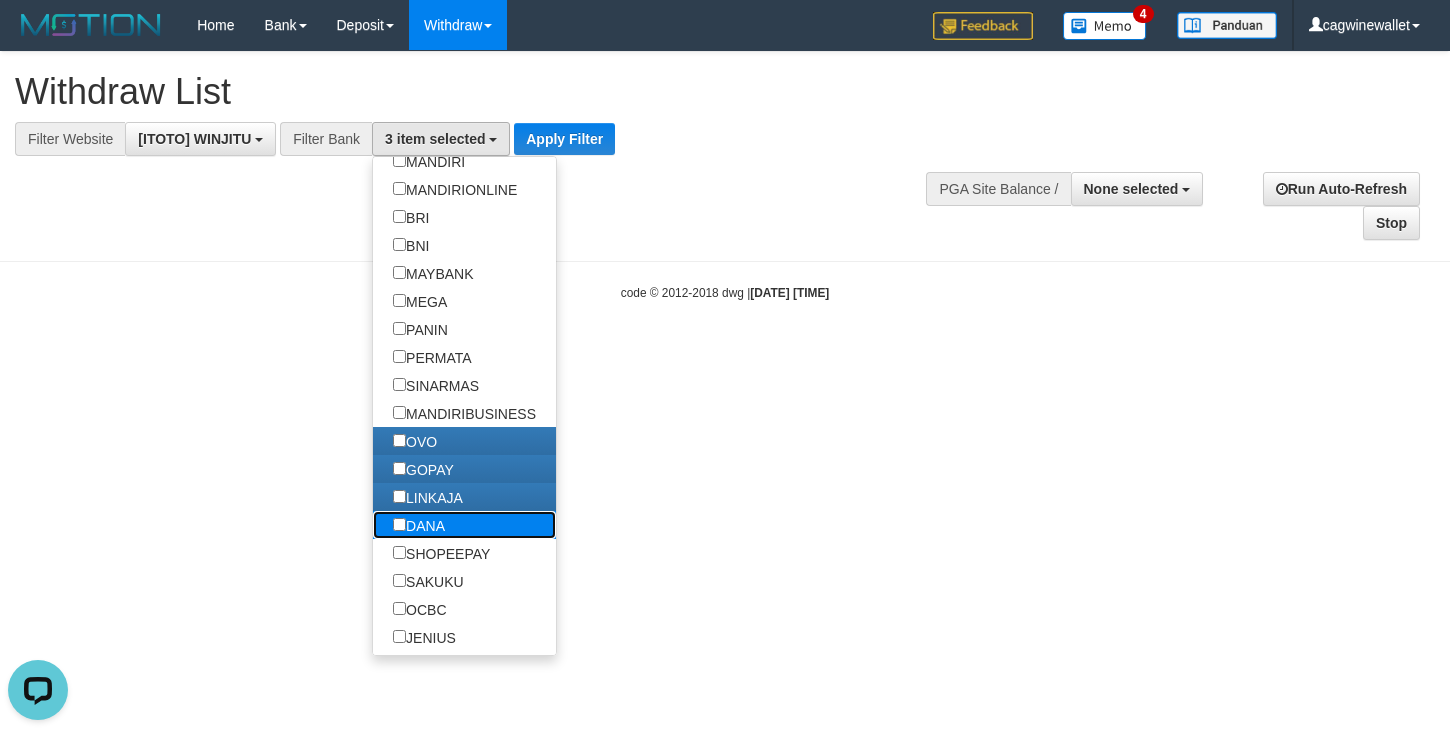click on "DANA" at bounding box center [440, 48] 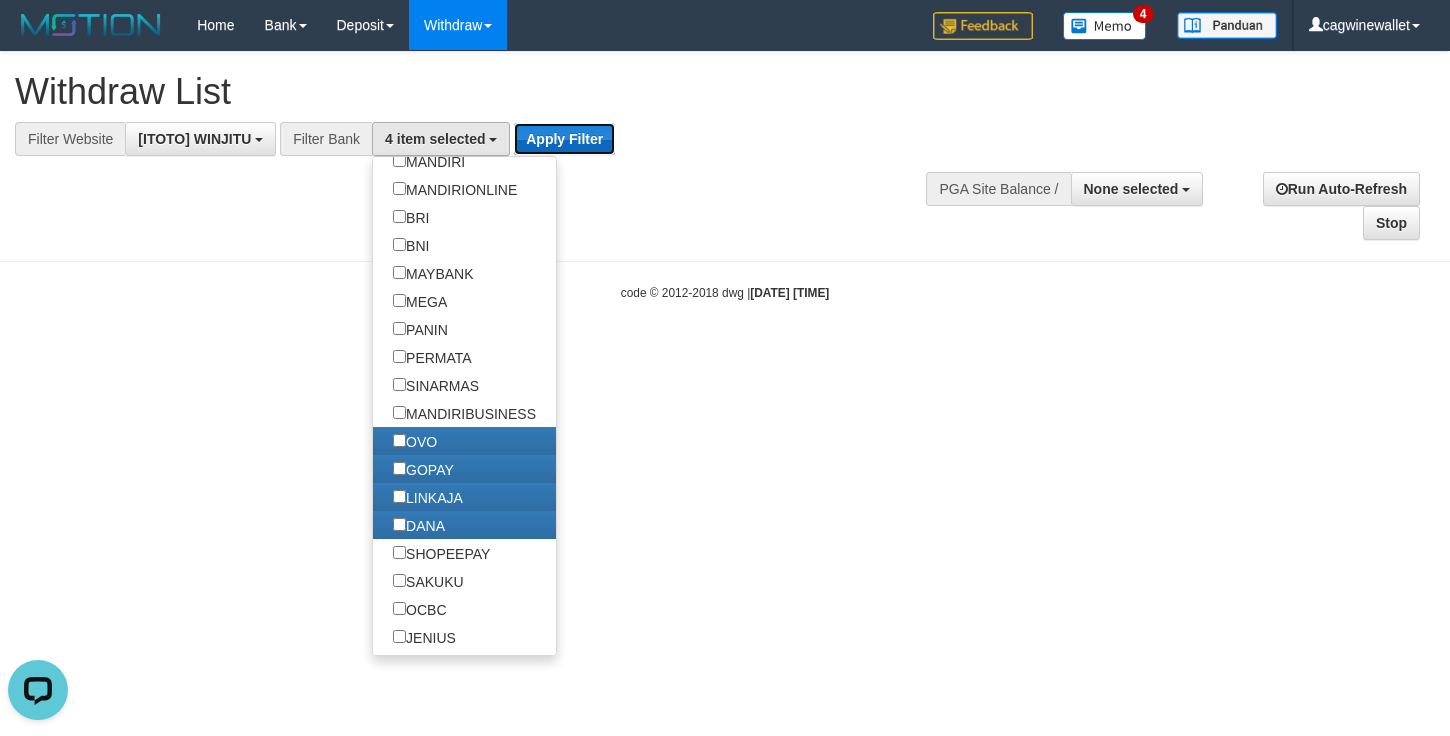click on "Apply Filter" at bounding box center (564, 139) 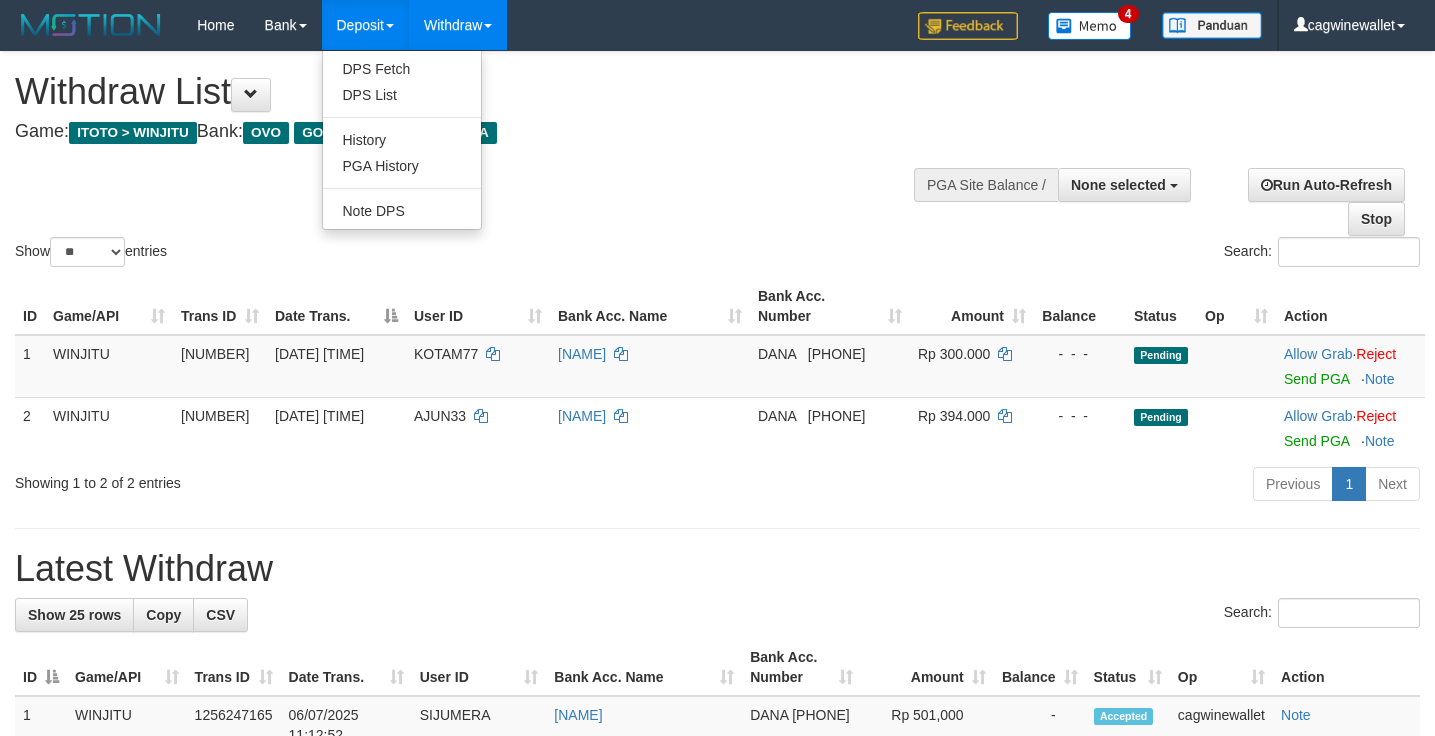 scroll, scrollTop: 0, scrollLeft: 0, axis: both 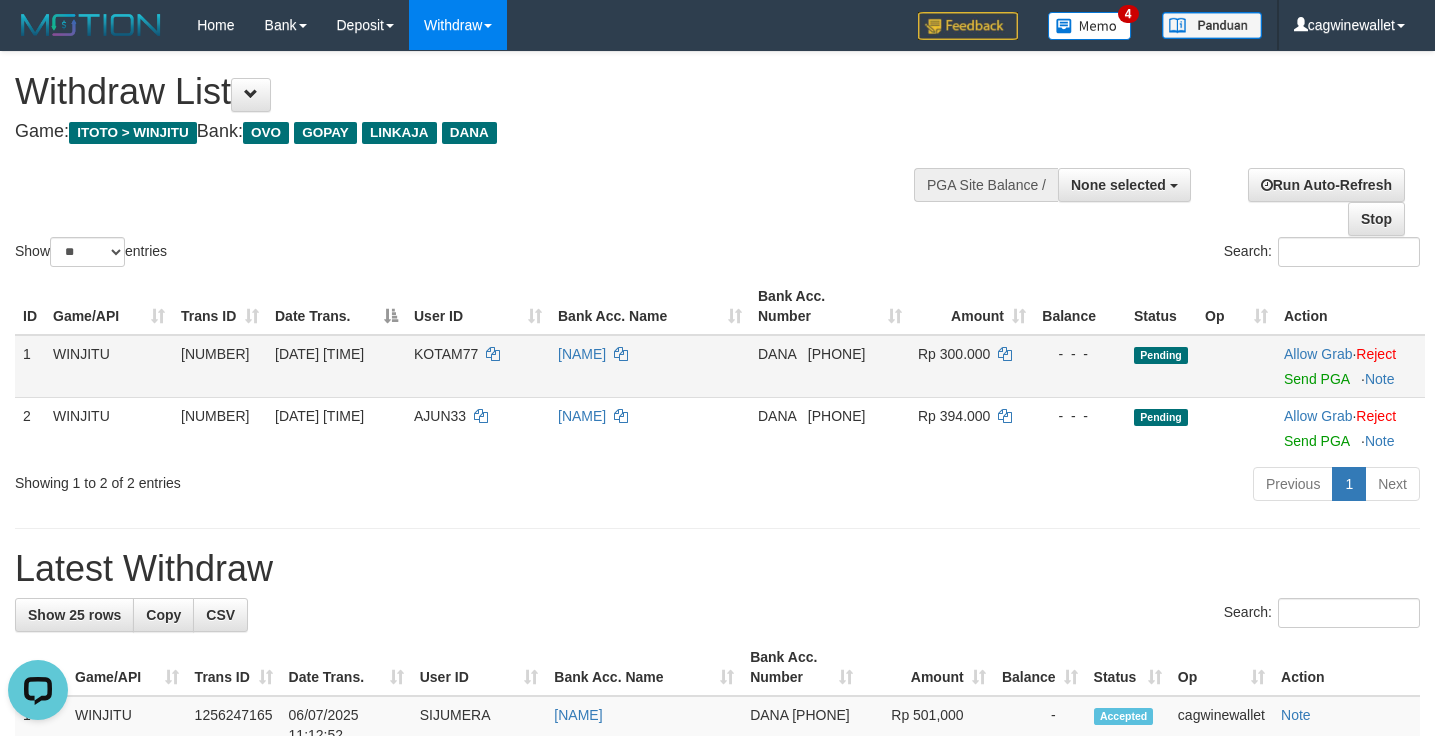 click on "Allow Grab   ·    Reject Send PGA     ·    Note" at bounding box center [1350, 366] 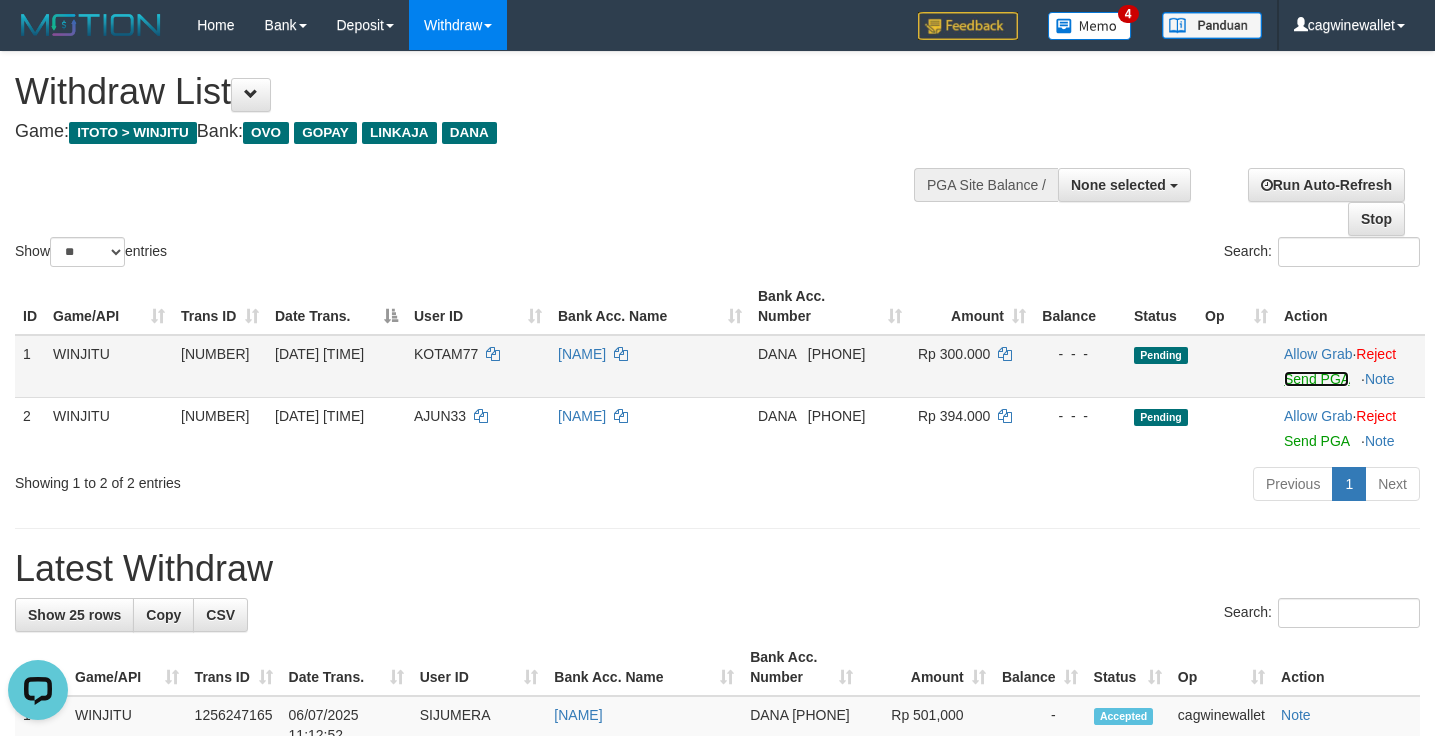 click on "Send PGA" at bounding box center (1316, 379) 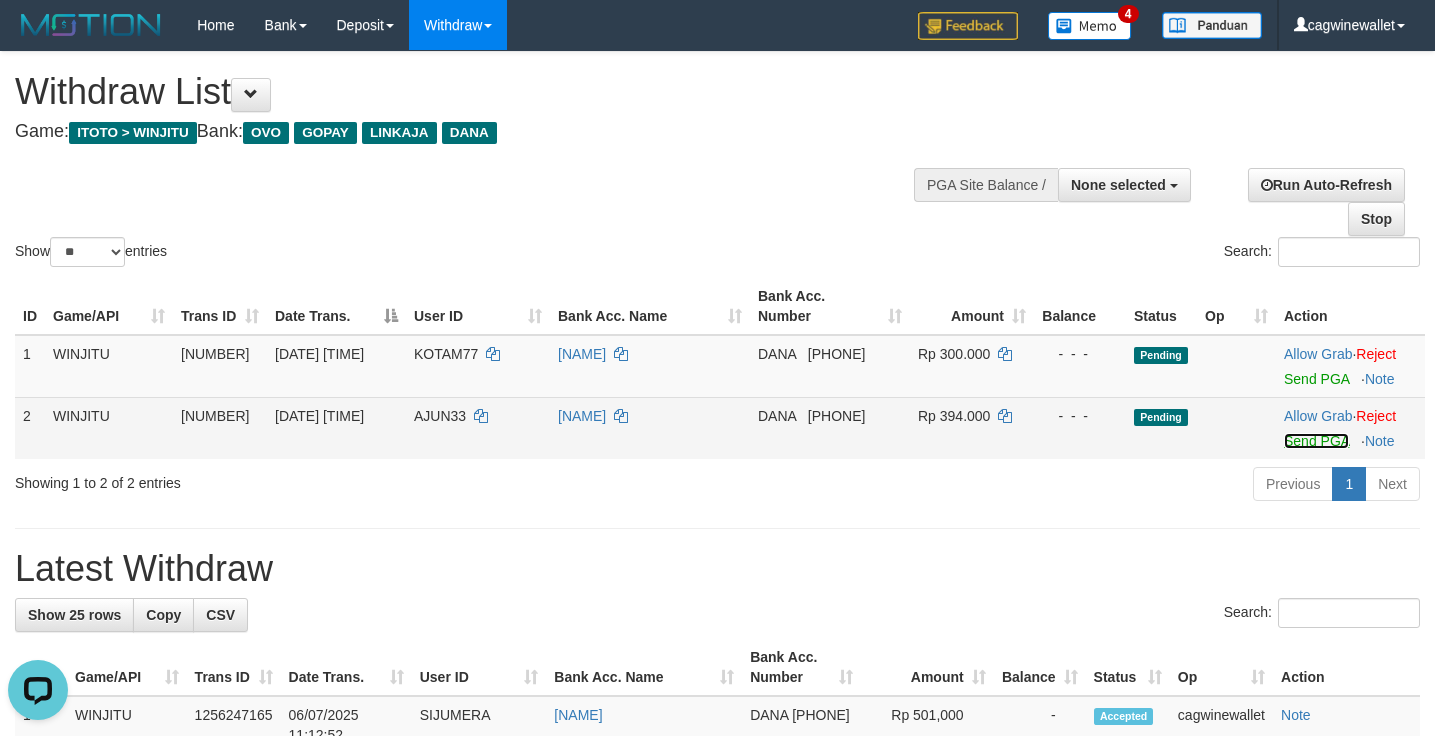click on "Send PGA" at bounding box center (1316, 441) 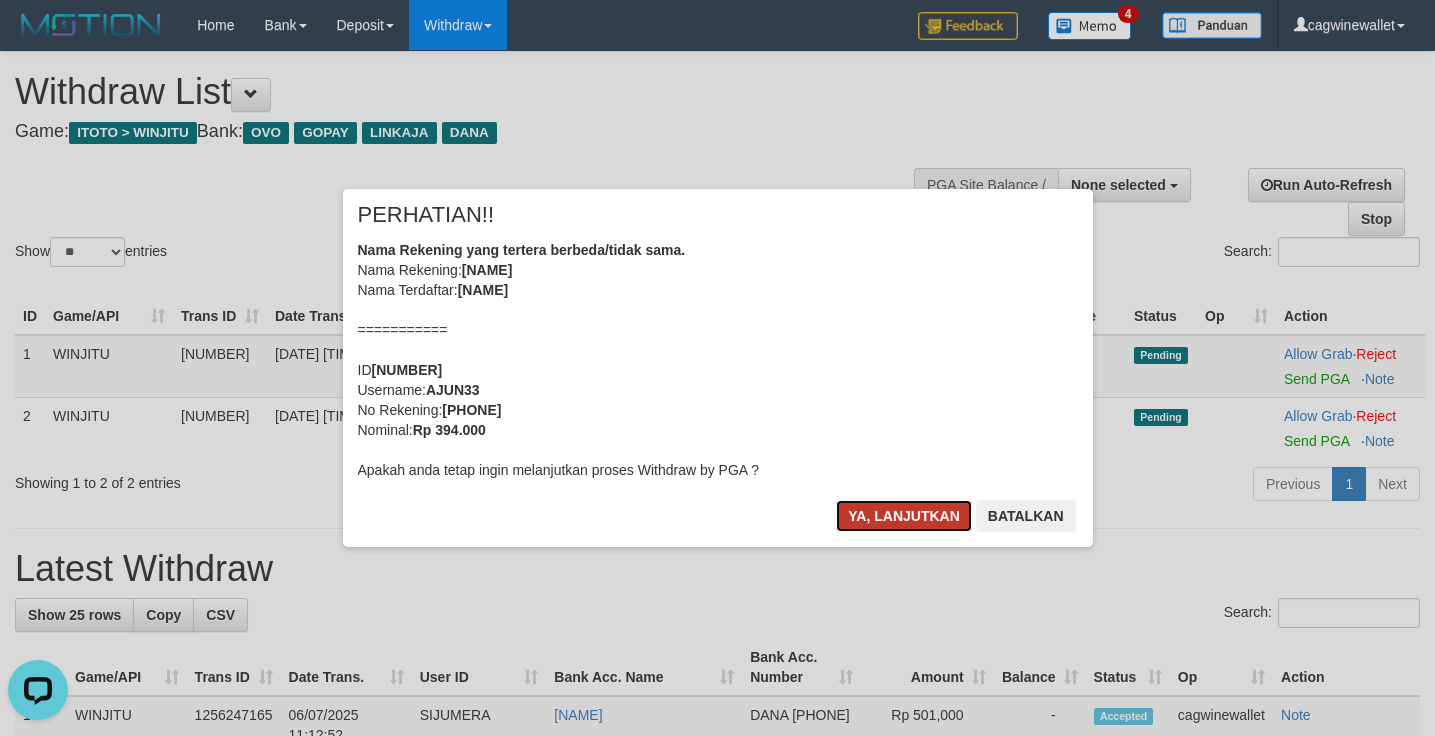 click on "Ya, lanjutkan" at bounding box center [904, 516] 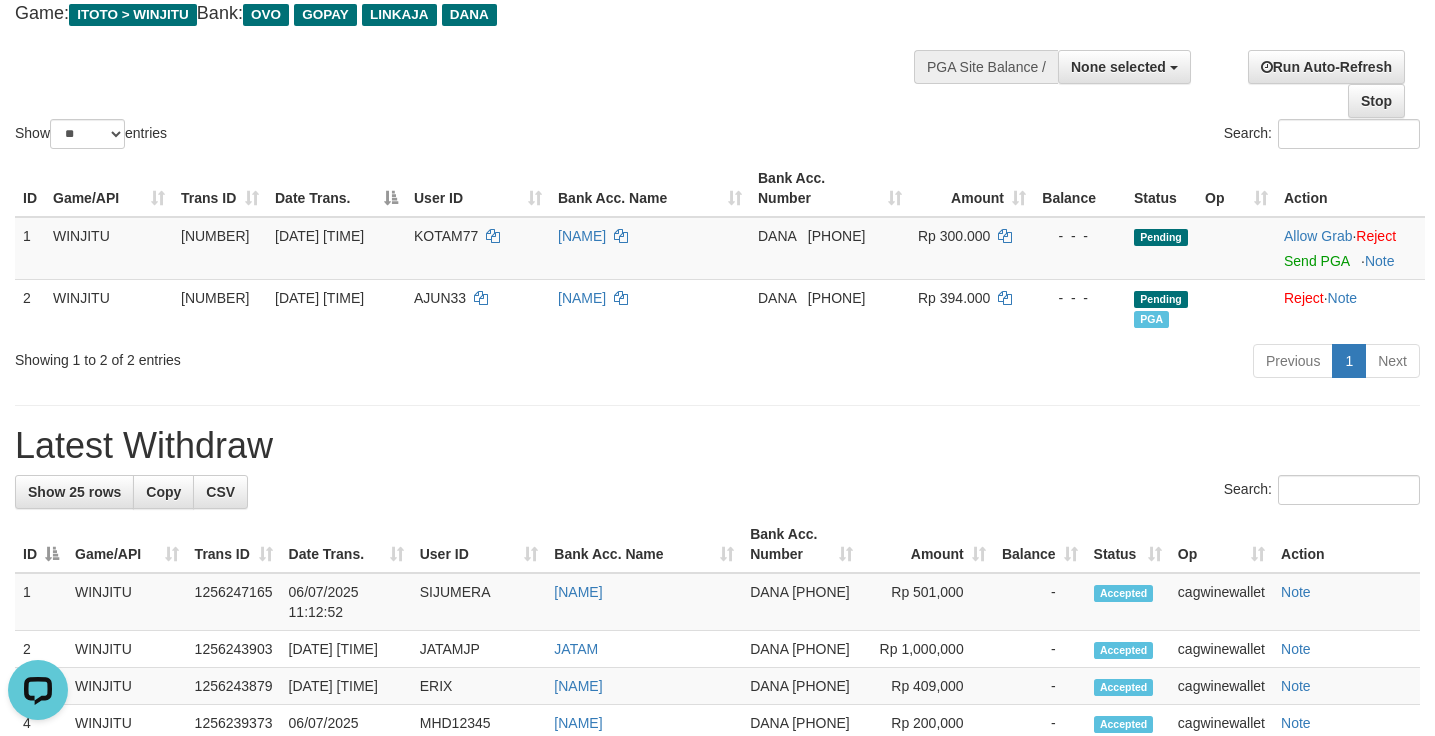 scroll, scrollTop: 167, scrollLeft: 0, axis: vertical 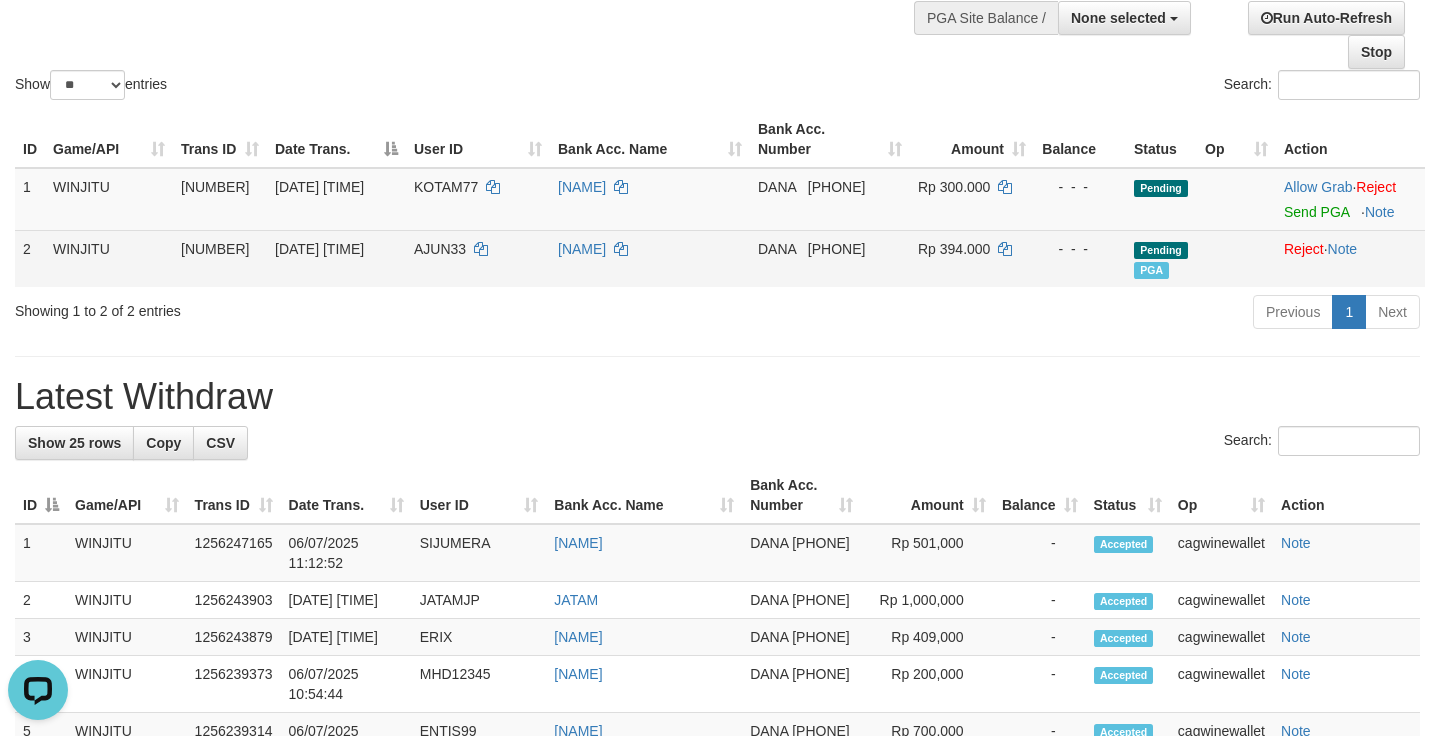 click on "AJUN33" at bounding box center (440, 249) 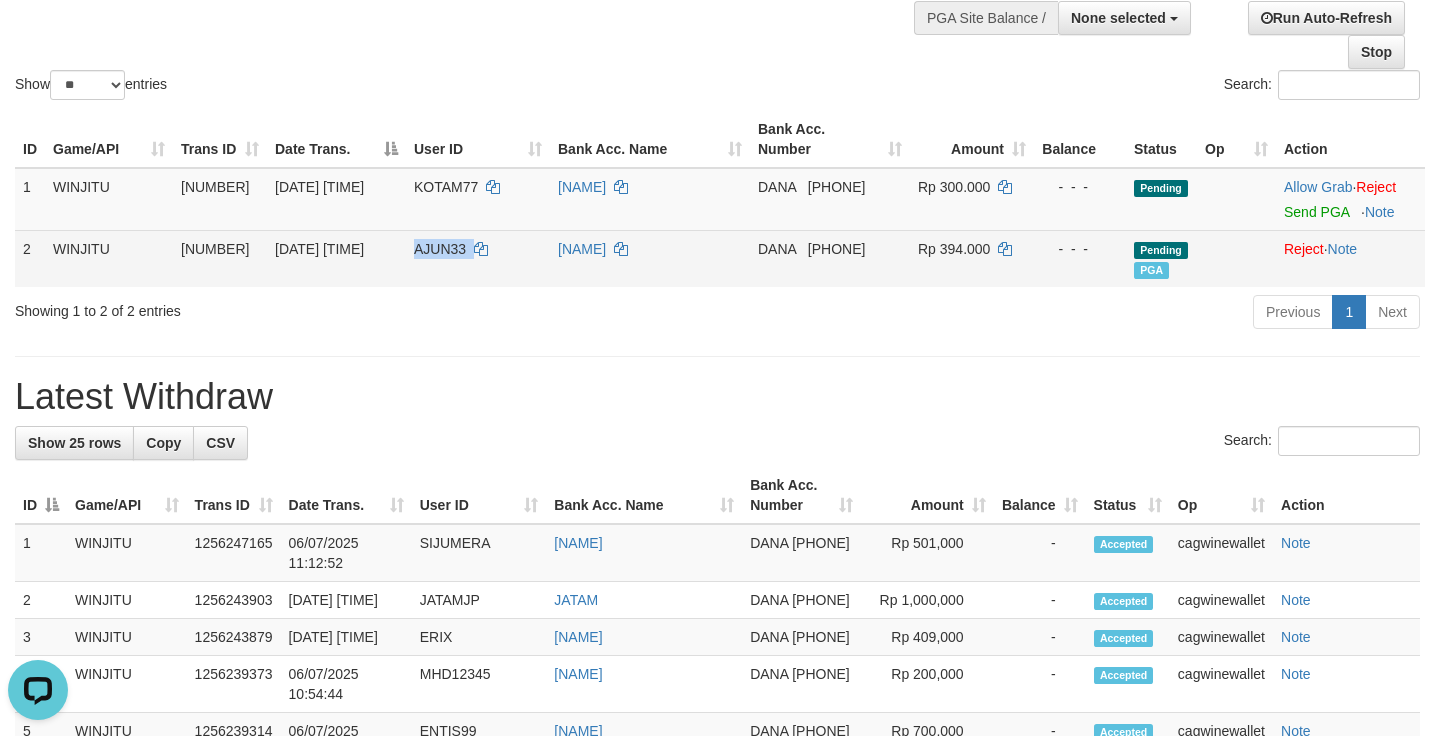 click on "AJUN33" at bounding box center (440, 249) 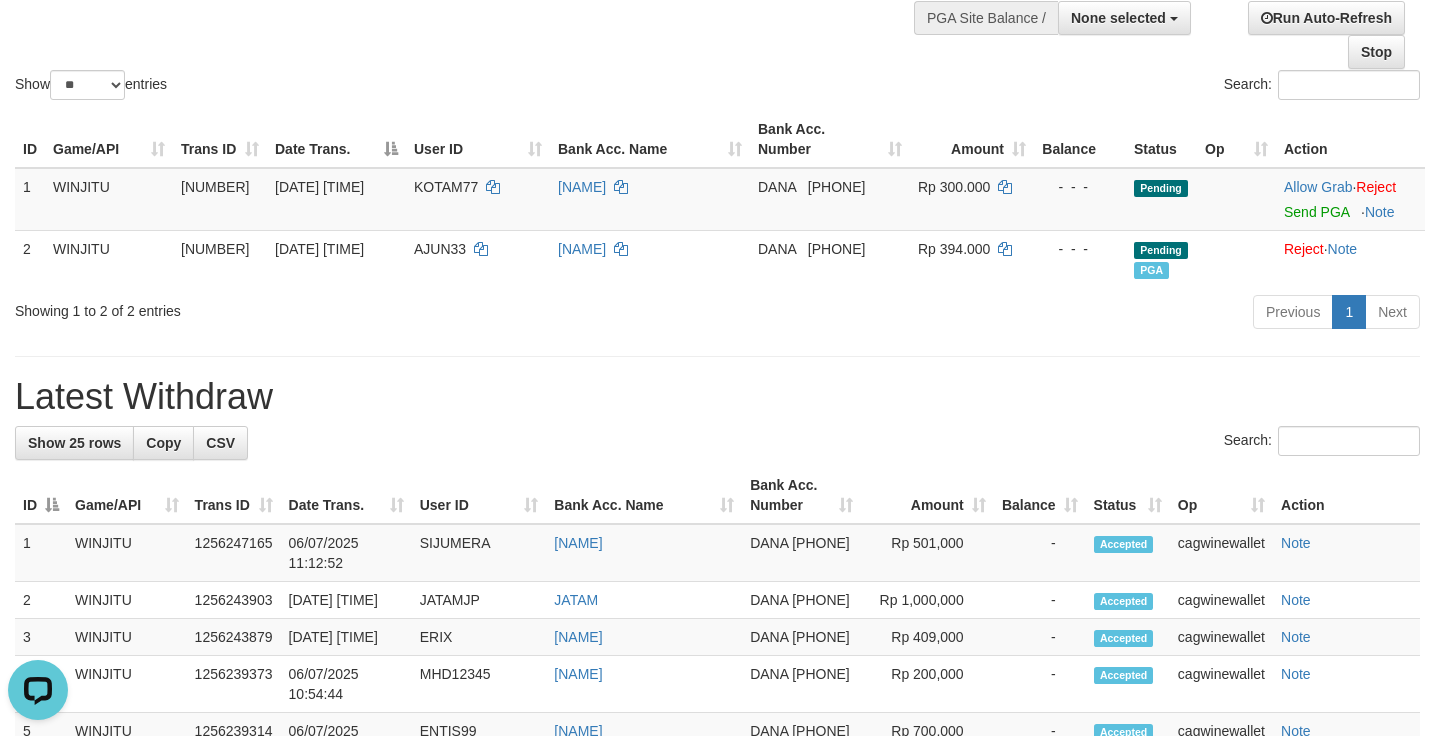click on "Search:" at bounding box center (1077, 87) 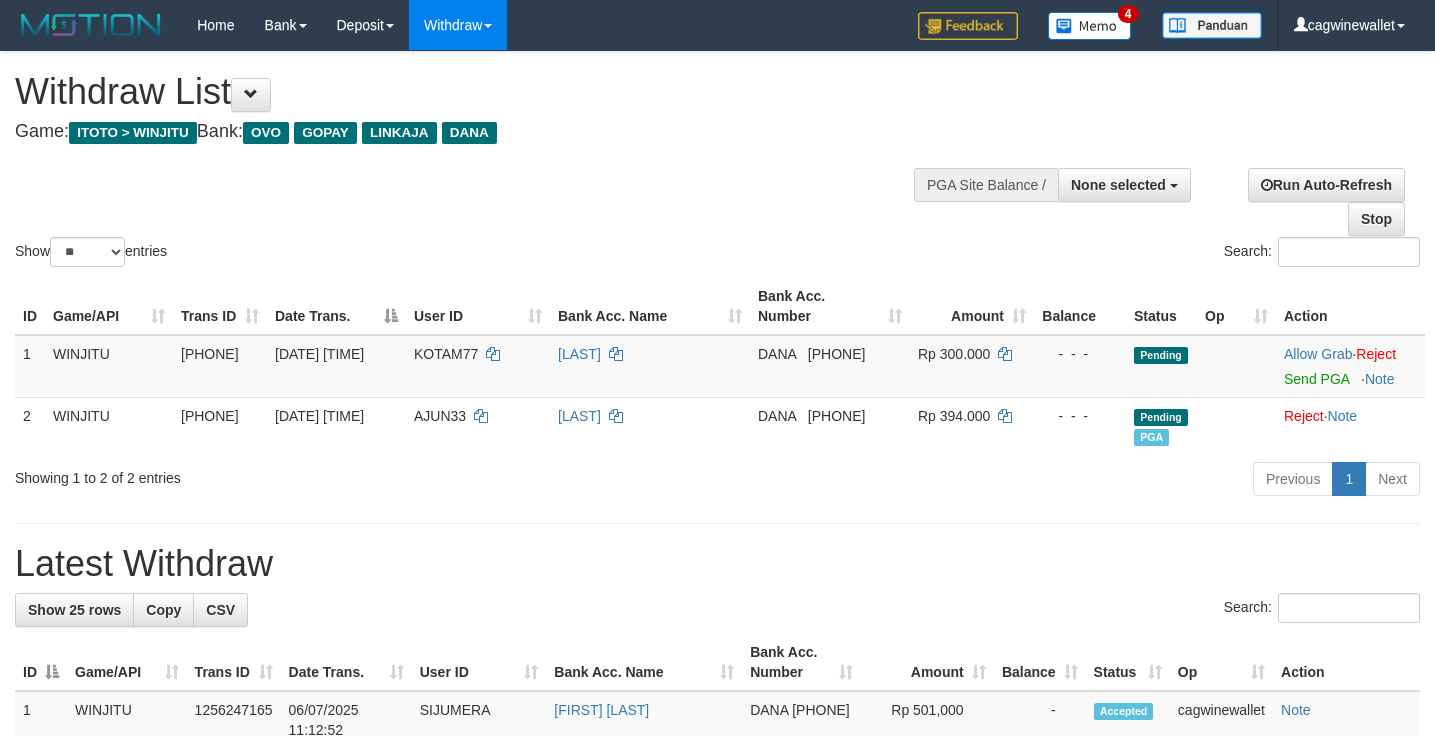 scroll, scrollTop: 0, scrollLeft: 0, axis: both 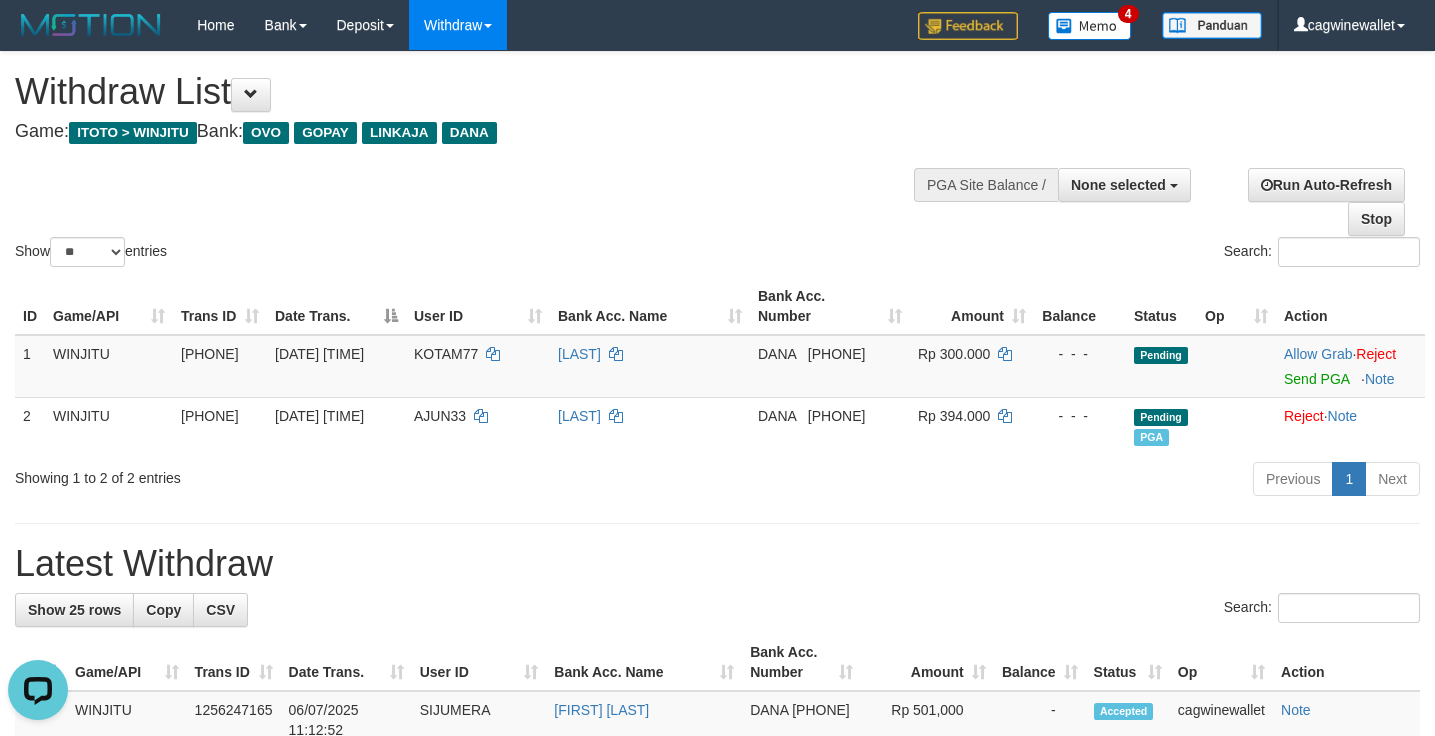 click on "Show  ** ** ** ***  entries Search:" at bounding box center [717, 161] 